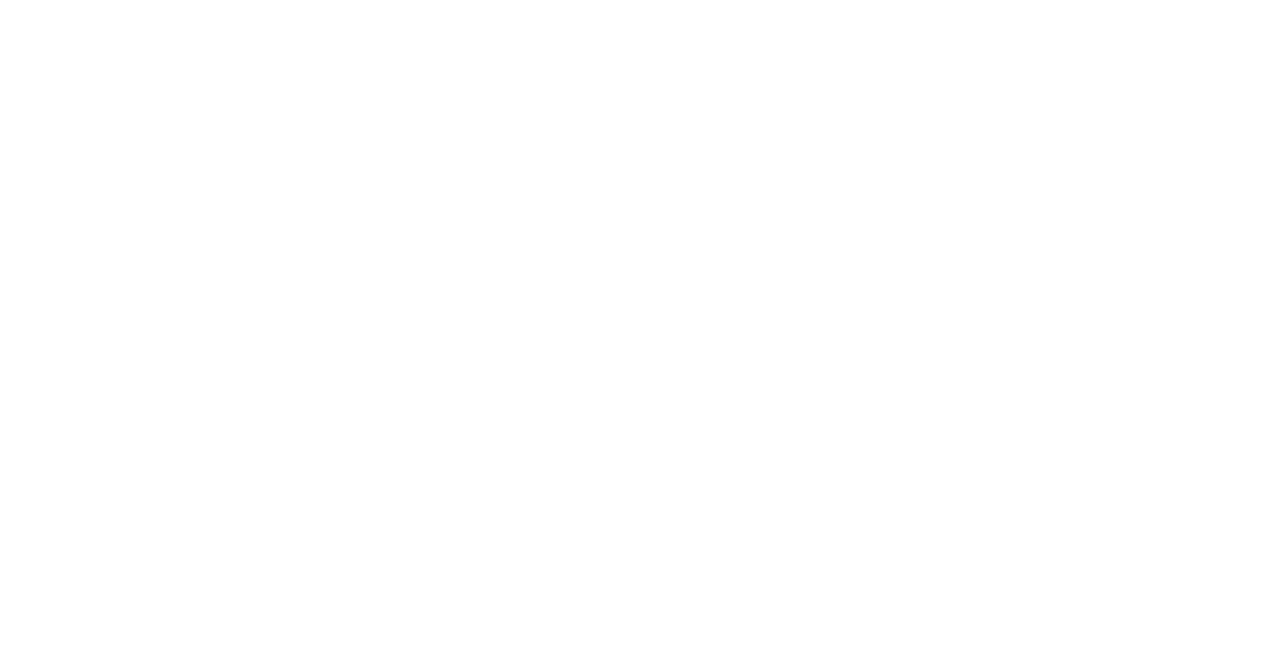 scroll, scrollTop: 0, scrollLeft: 0, axis: both 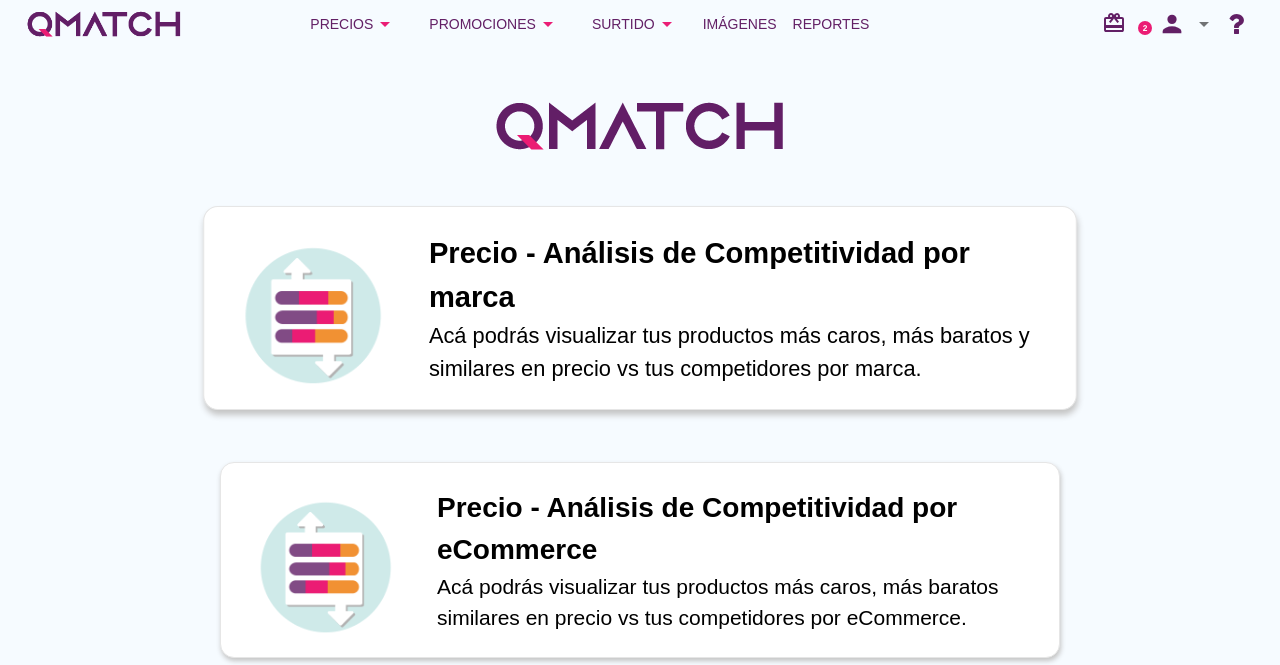 click on "Precio - Análisis de Competitividad por marca" at bounding box center [742, 275] 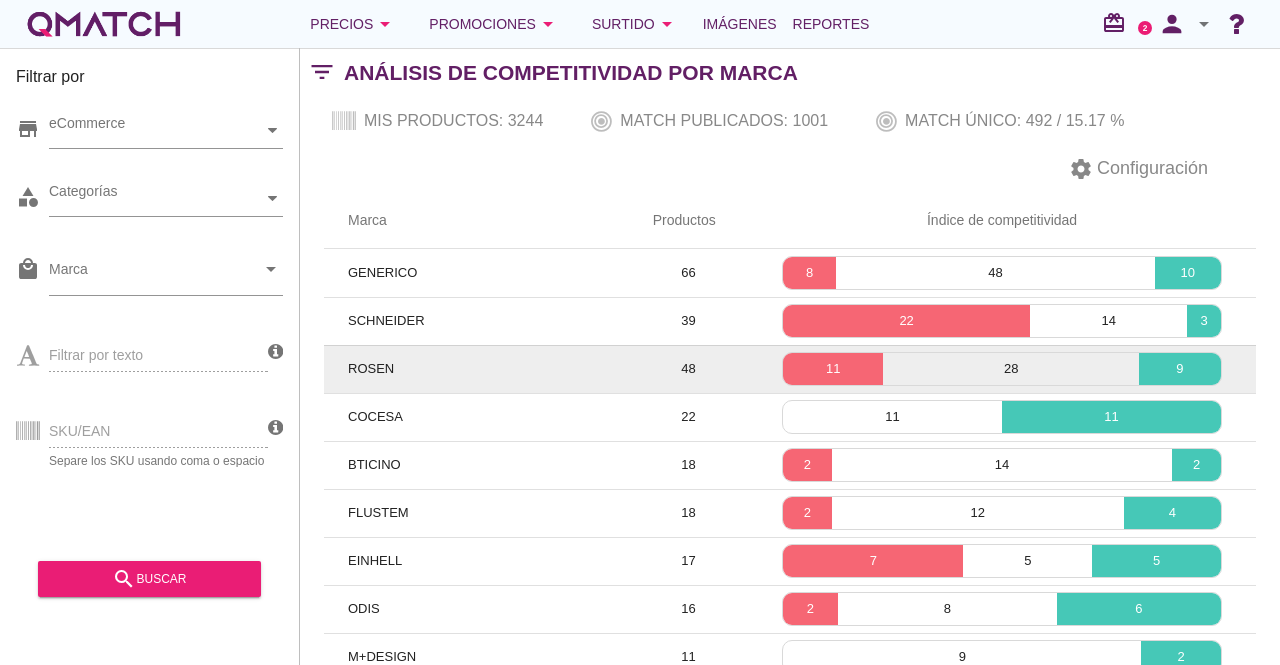 drag, startPoint x: 367, startPoint y: 366, endPoint x: 401, endPoint y: 367, distance: 34.0147 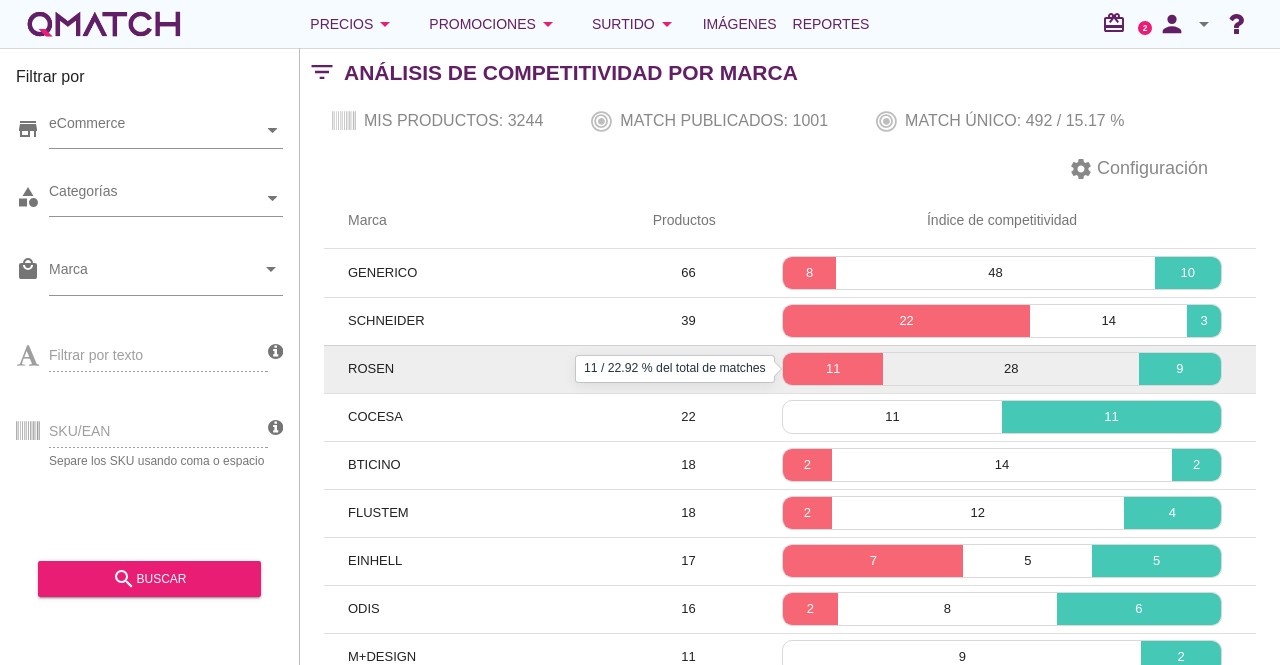 click on "11" at bounding box center [833, 369] 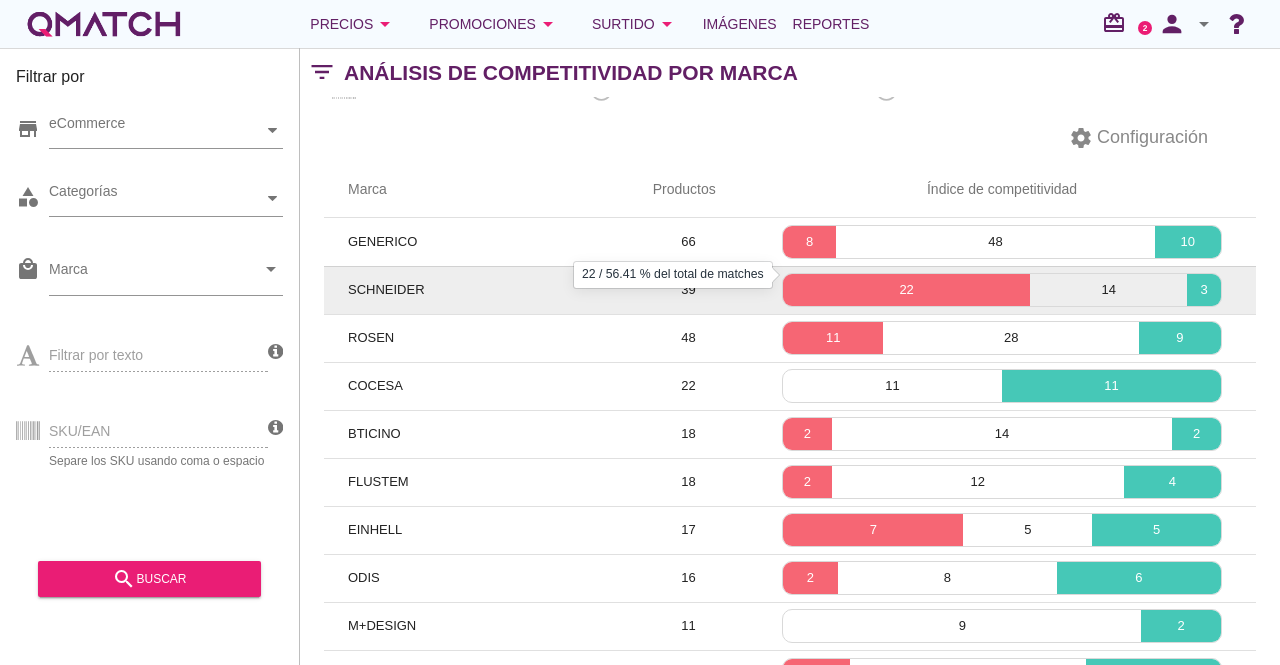 scroll, scrollTop: 0, scrollLeft: 0, axis: both 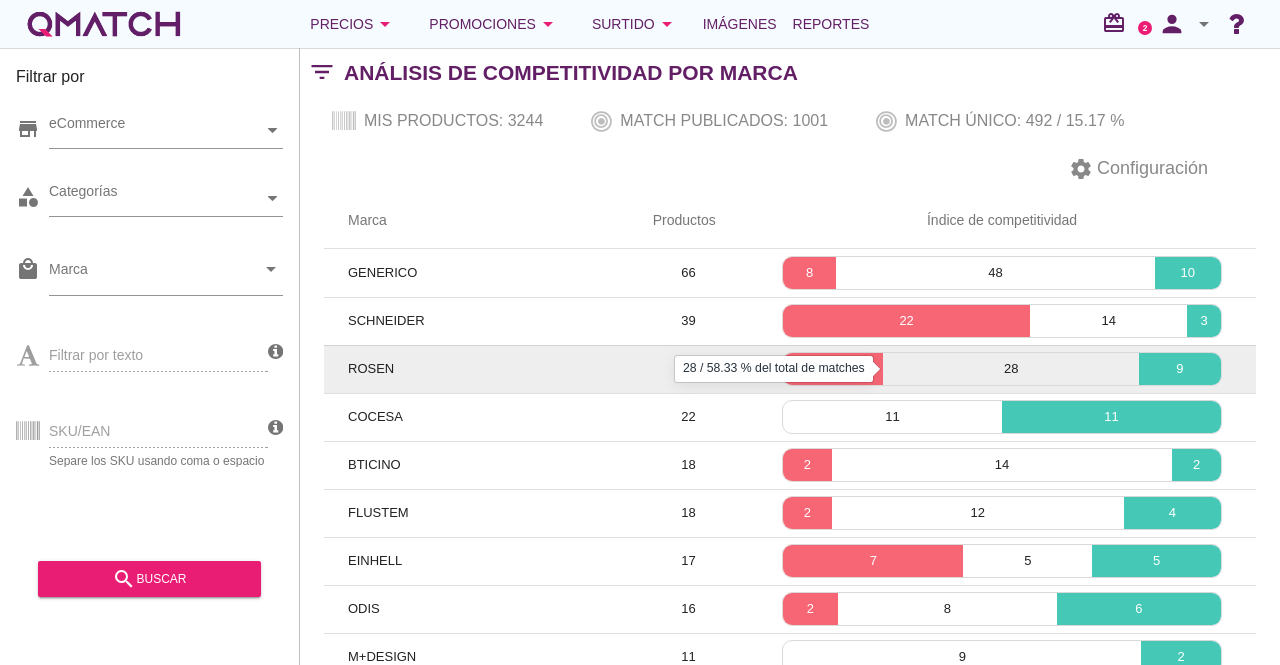 click on "28" at bounding box center [1010, 369] 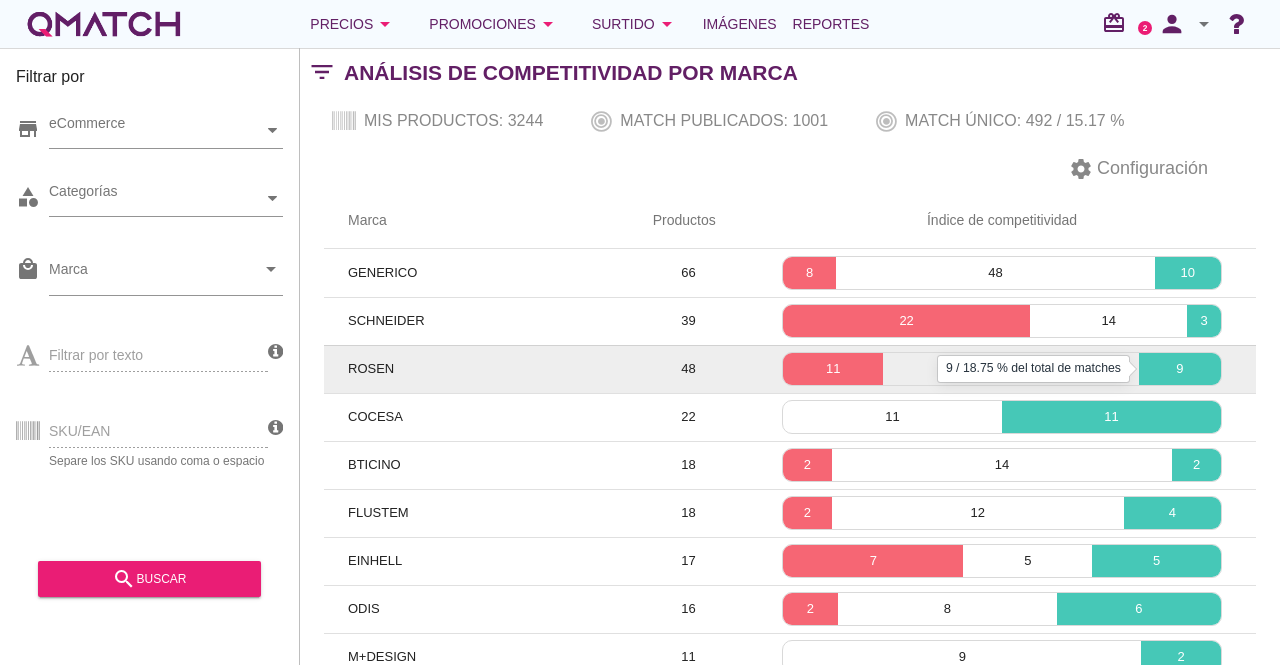 click on "9" at bounding box center [1180, 369] 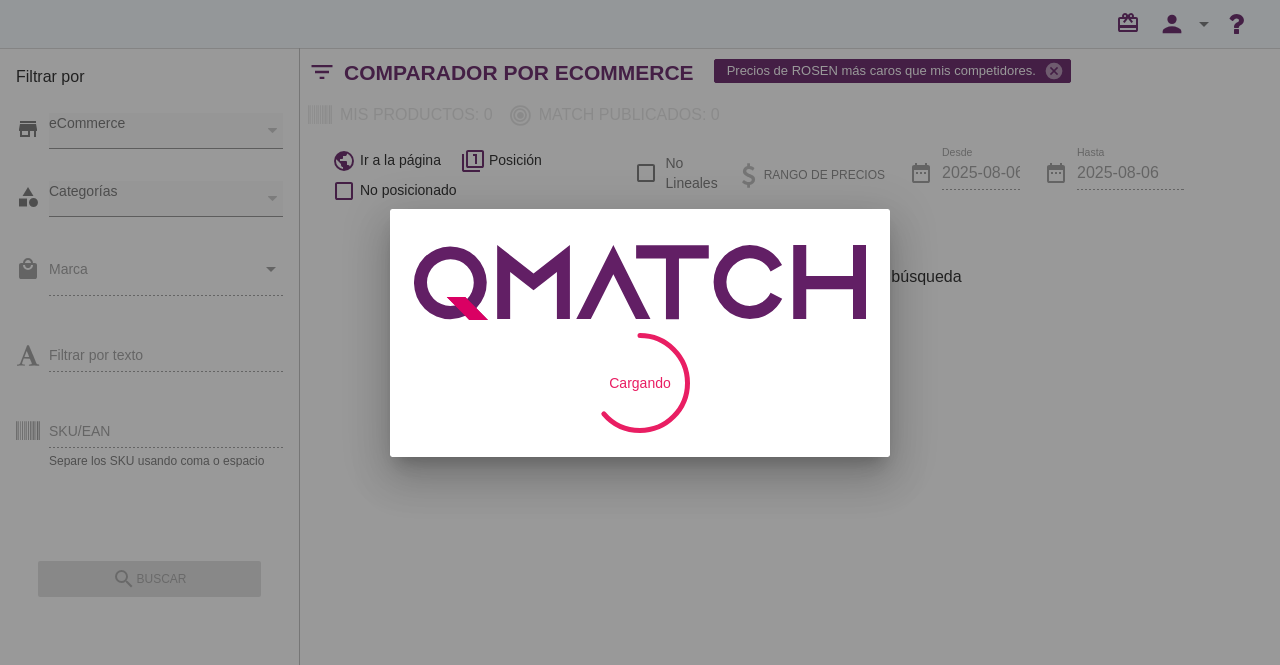 scroll, scrollTop: 0, scrollLeft: 0, axis: both 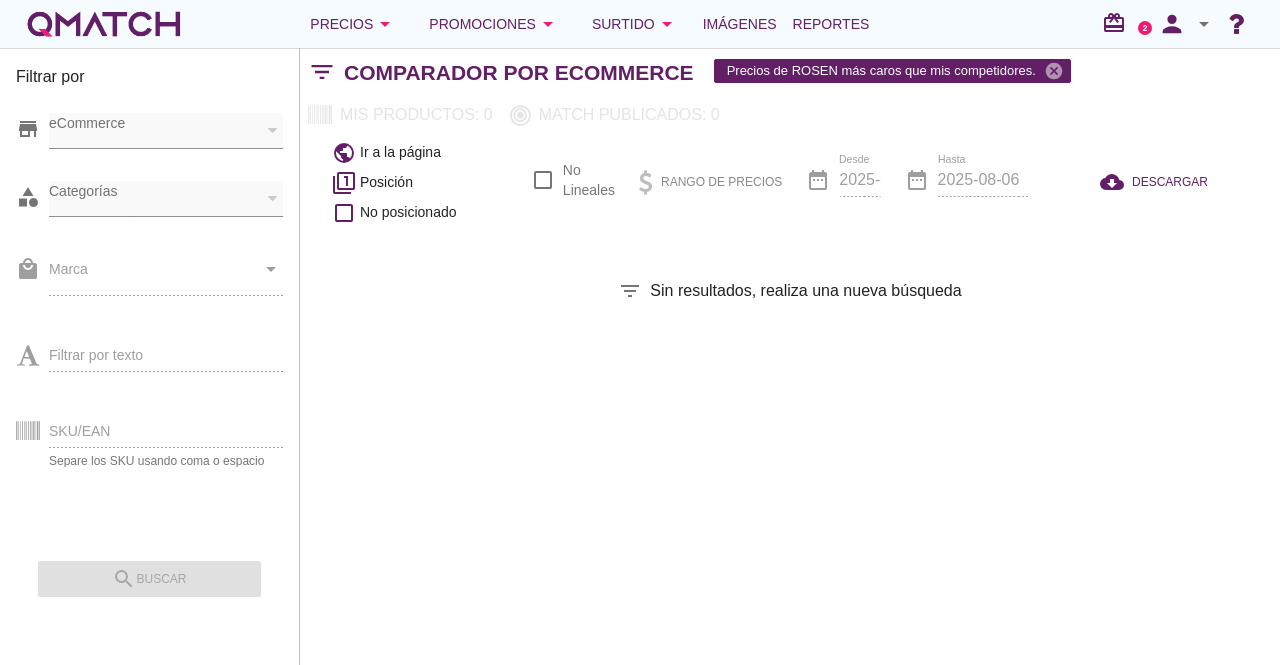 checkbox on "false" 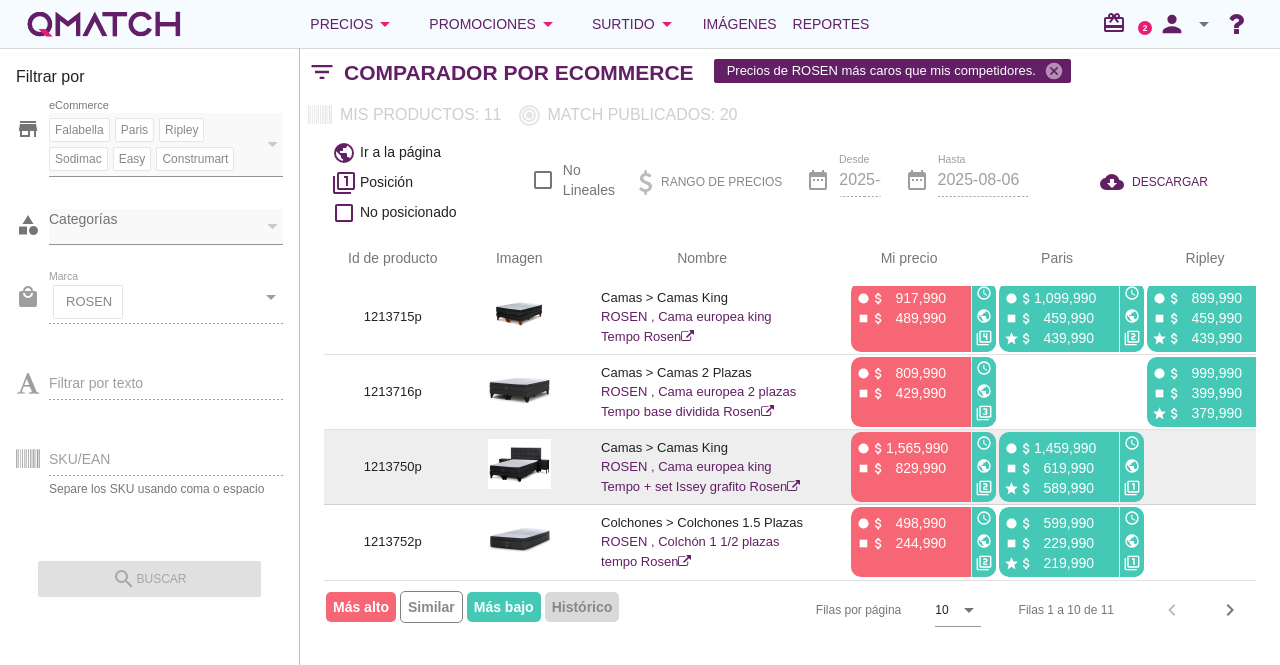 scroll, scrollTop: 0, scrollLeft: 0, axis: both 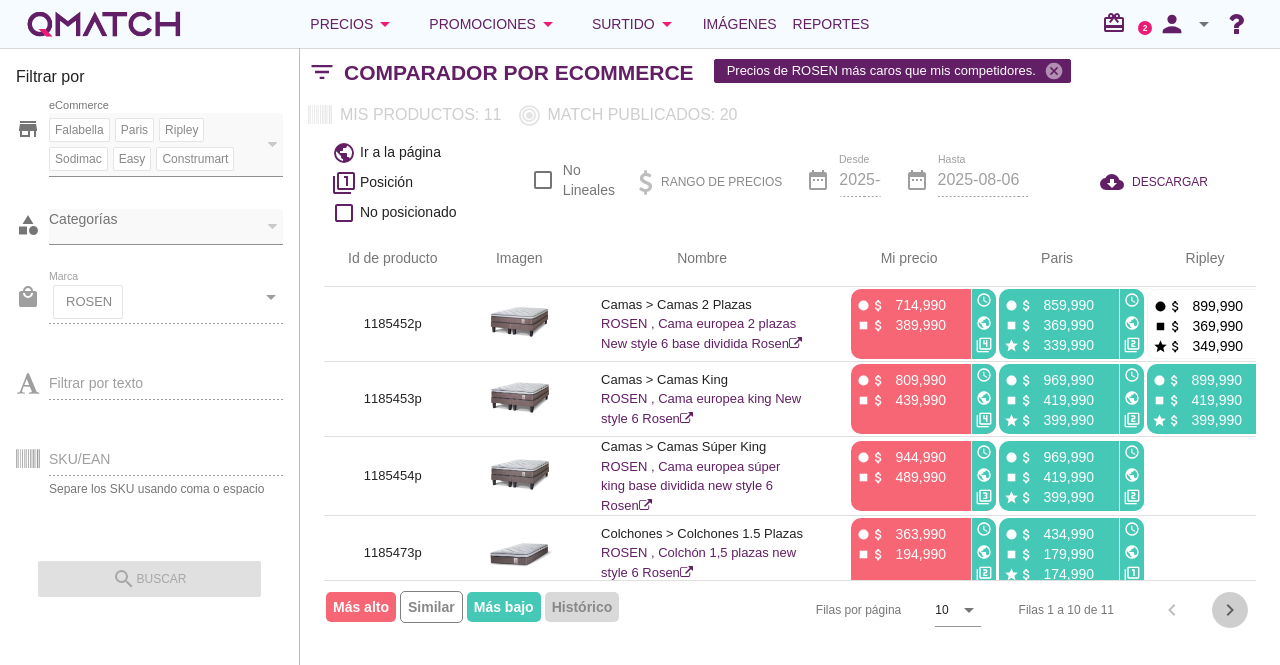 click on "chevron_right" at bounding box center [1230, 610] 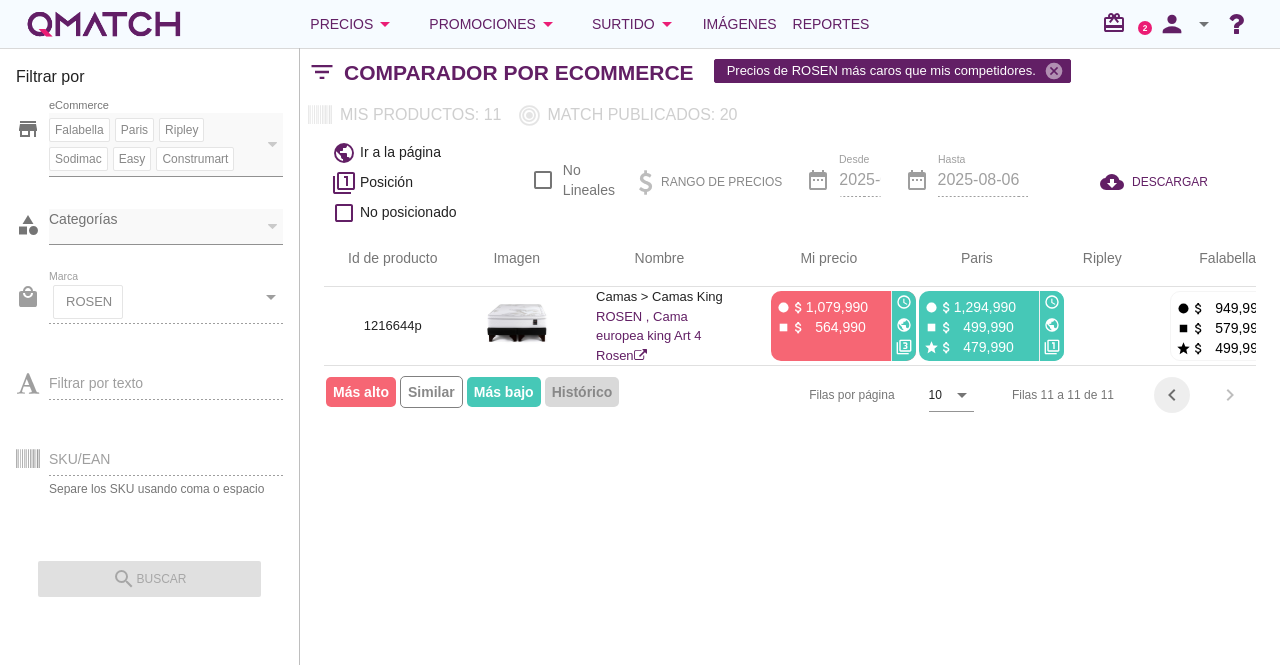 click on "chevron_left" at bounding box center (1172, 395) 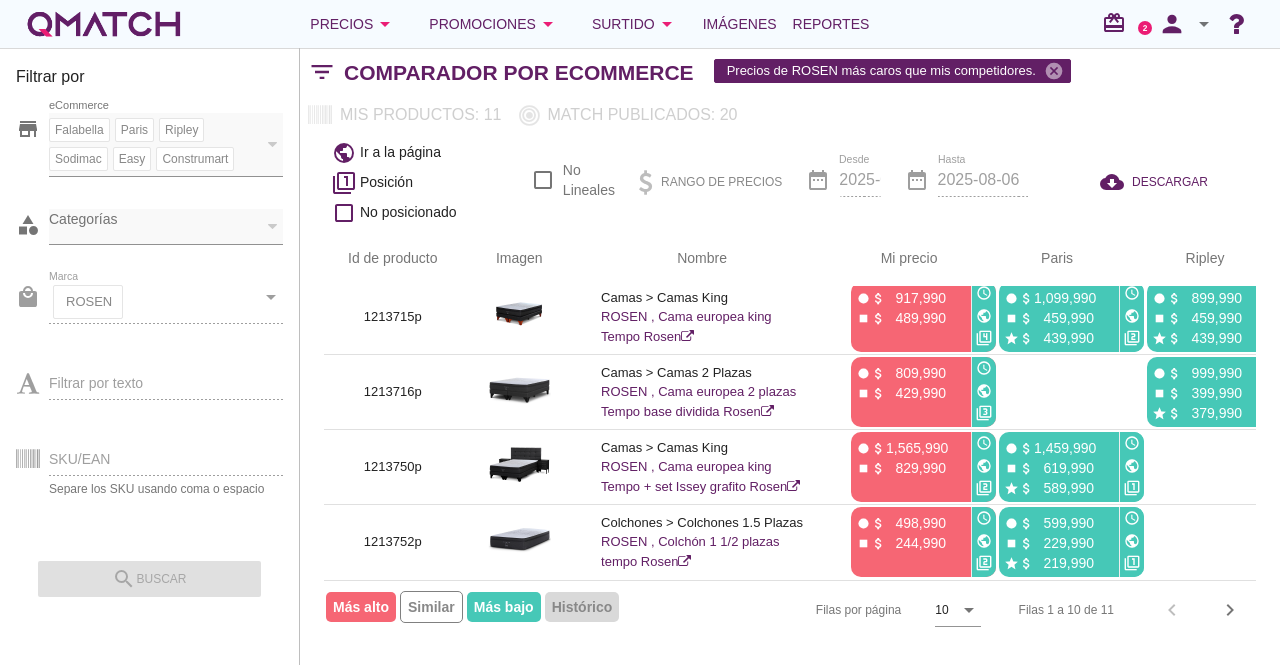scroll, scrollTop: 480, scrollLeft: 0, axis: vertical 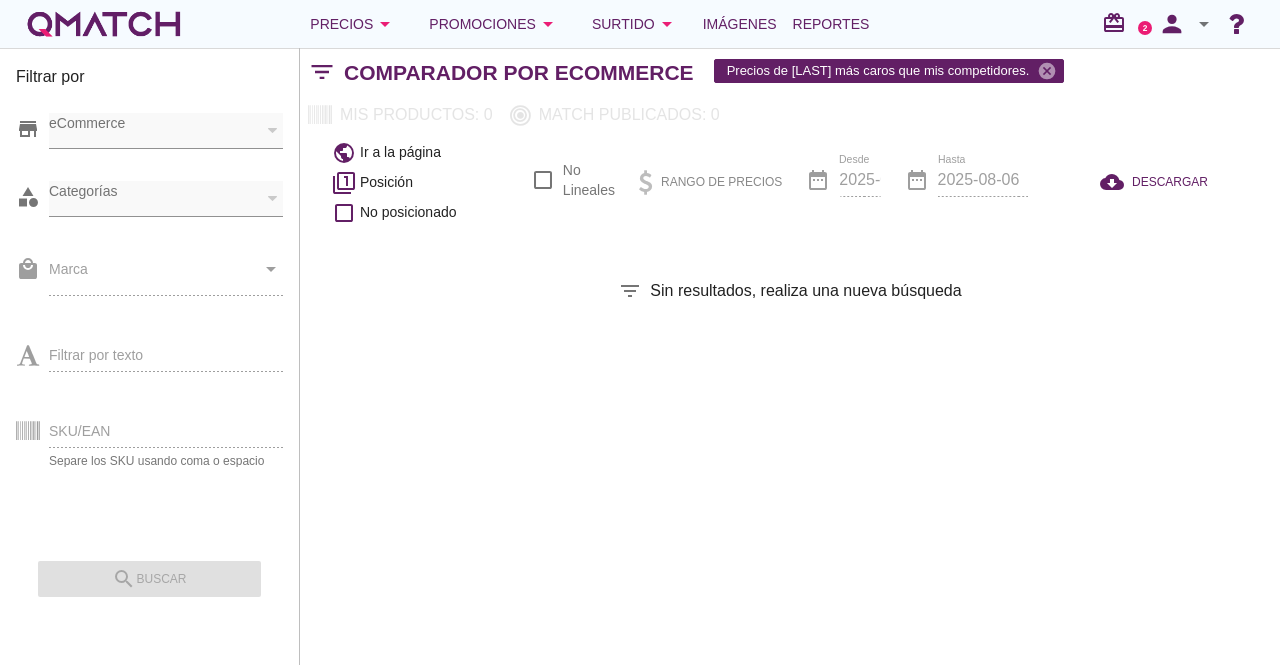 checkbox on "false" 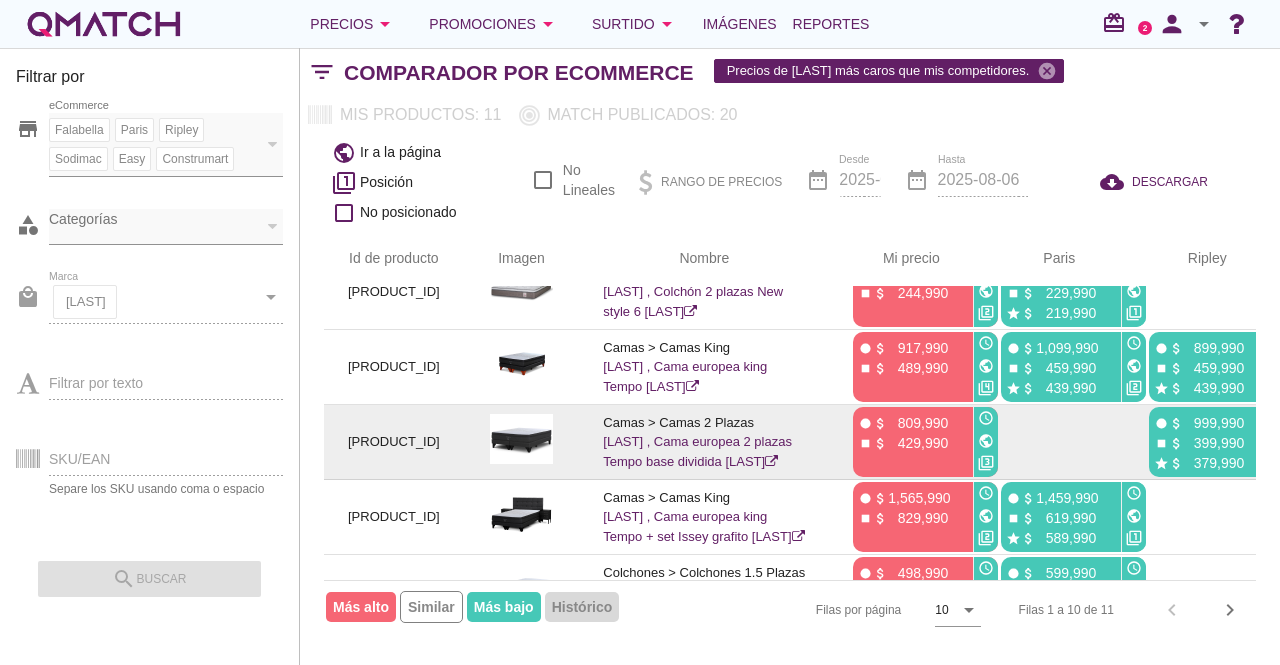 scroll, scrollTop: 480, scrollLeft: 0, axis: vertical 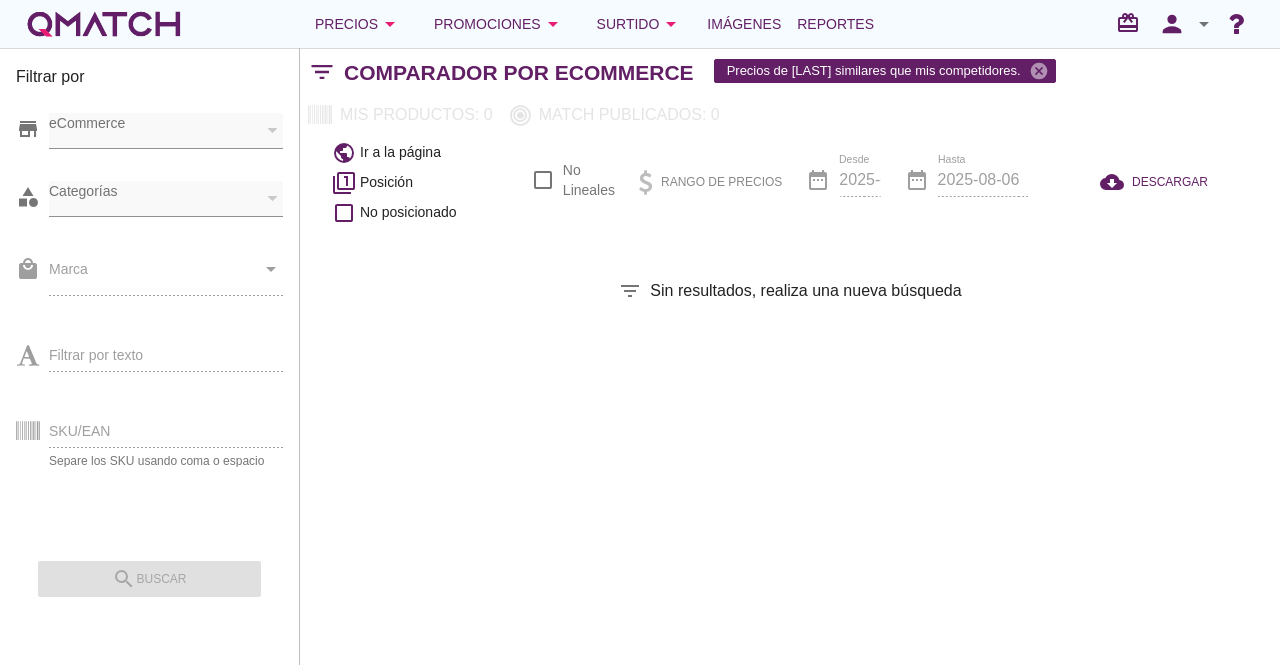 checkbox on "false" 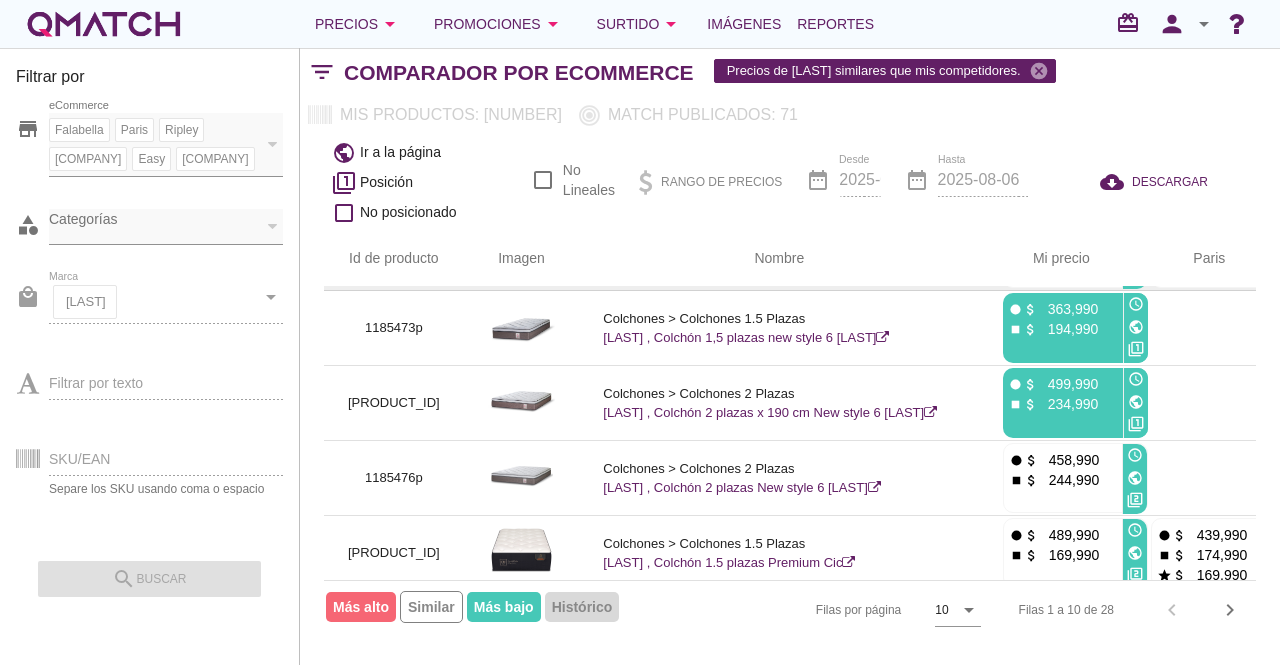 scroll, scrollTop: 468, scrollLeft: 0, axis: vertical 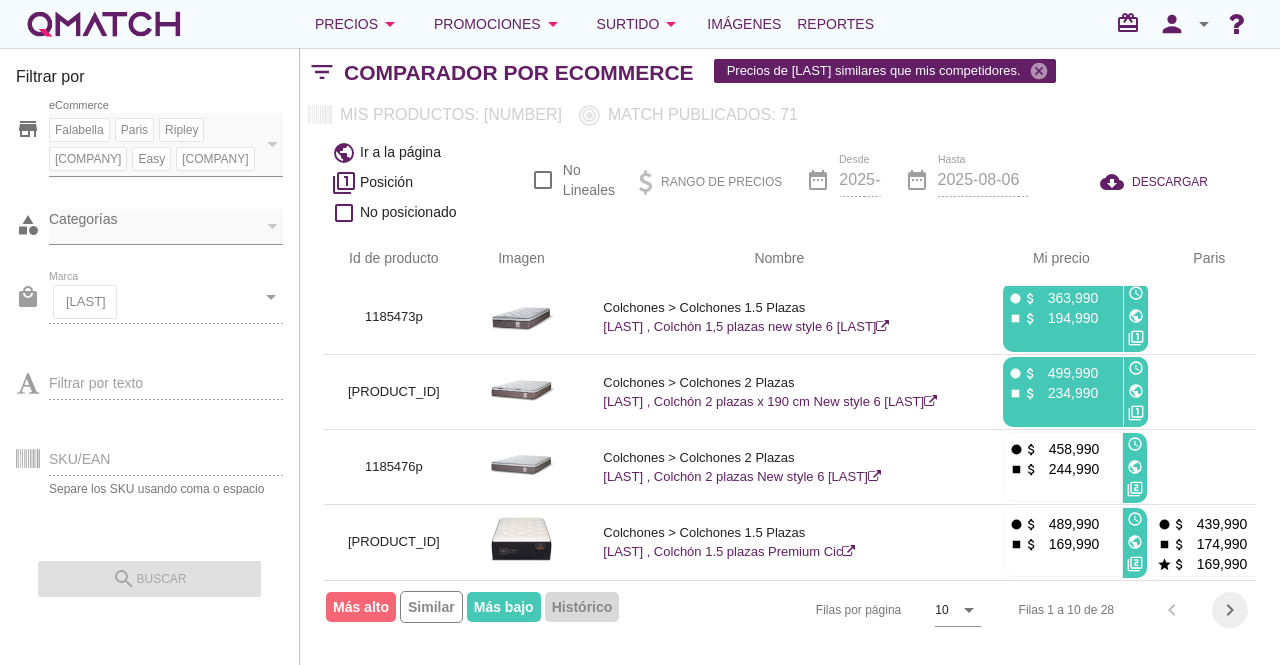 click on "chevron_right" at bounding box center (1230, 610) 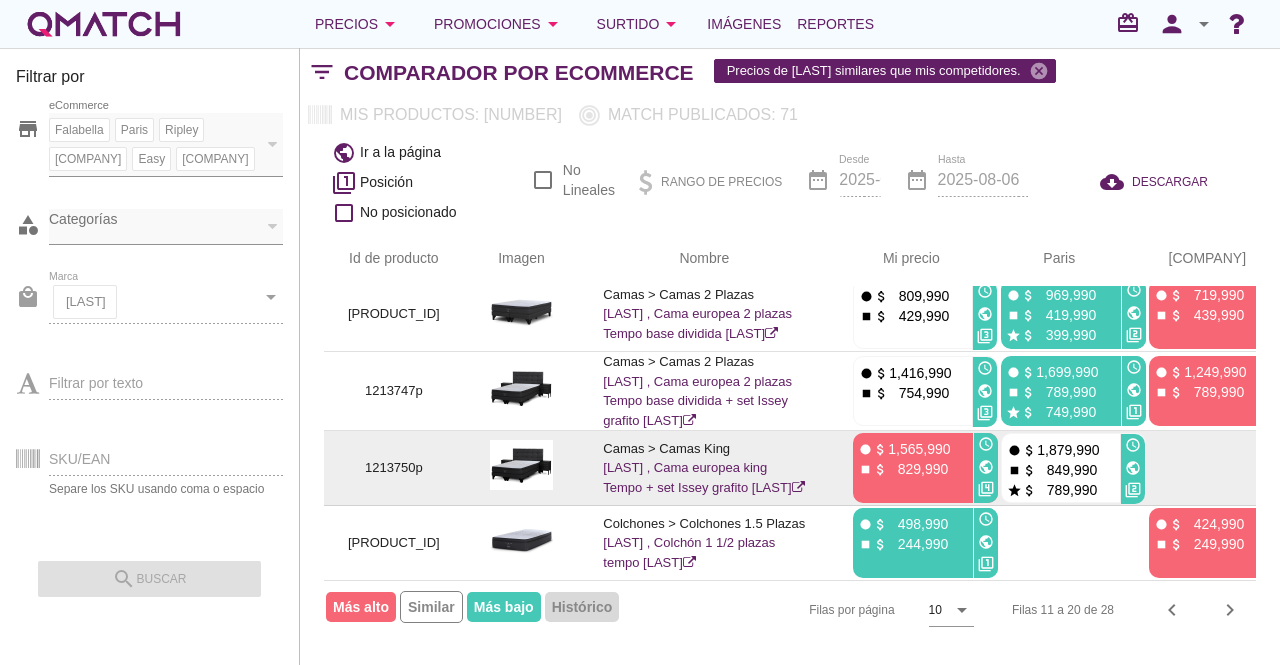 scroll, scrollTop: 476, scrollLeft: 0, axis: vertical 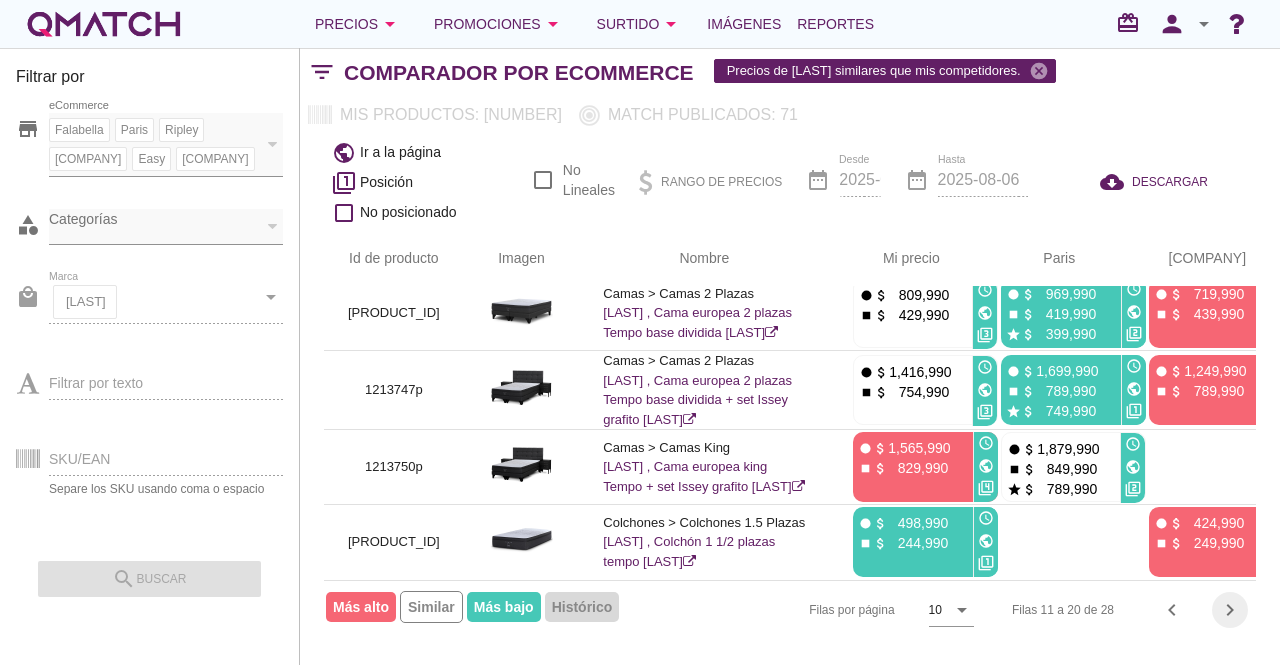 click on "chevron_right" at bounding box center [1230, 610] 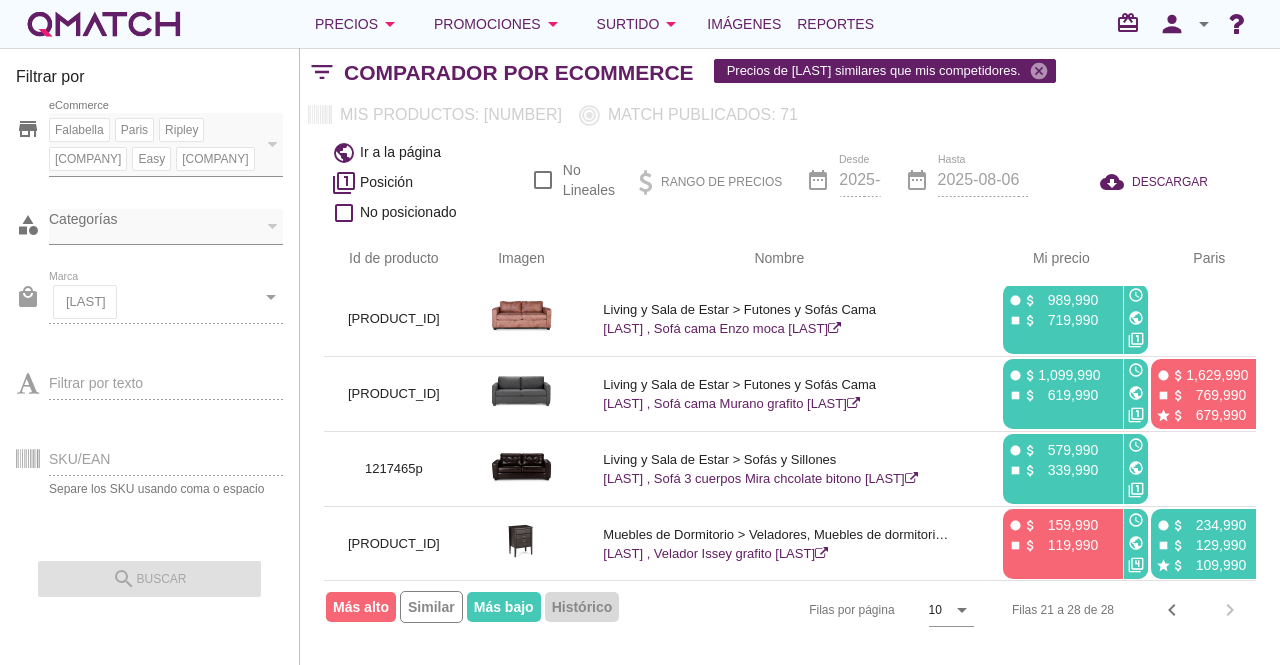 scroll, scrollTop: 318, scrollLeft: 0, axis: vertical 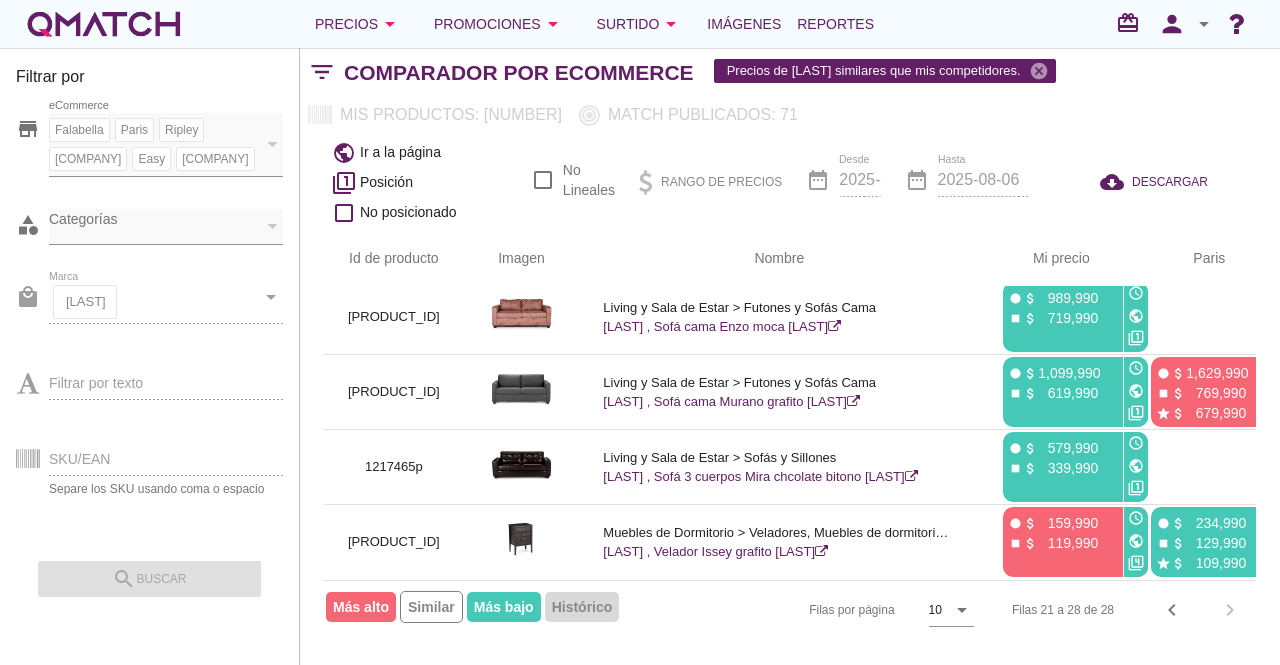 click on "Filas 21 a 28 de
28
chevron_left chevron_right" at bounding box center [1122, 610] 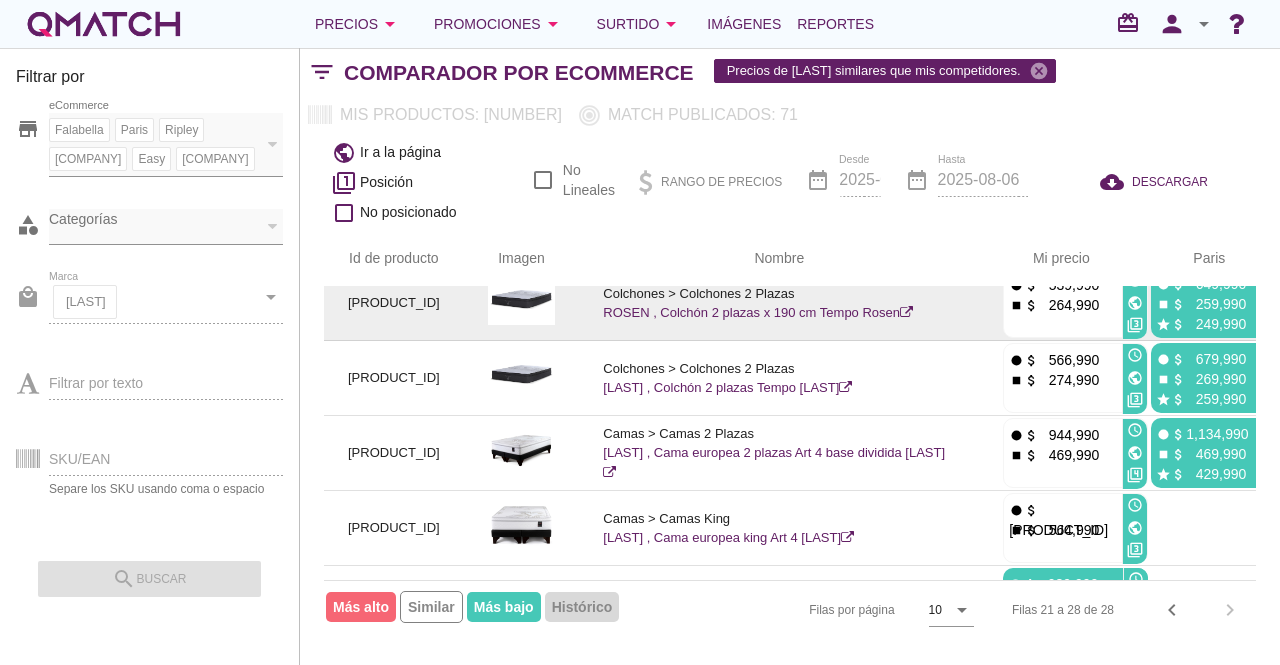 scroll, scrollTop: 0, scrollLeft: 0, axis: both 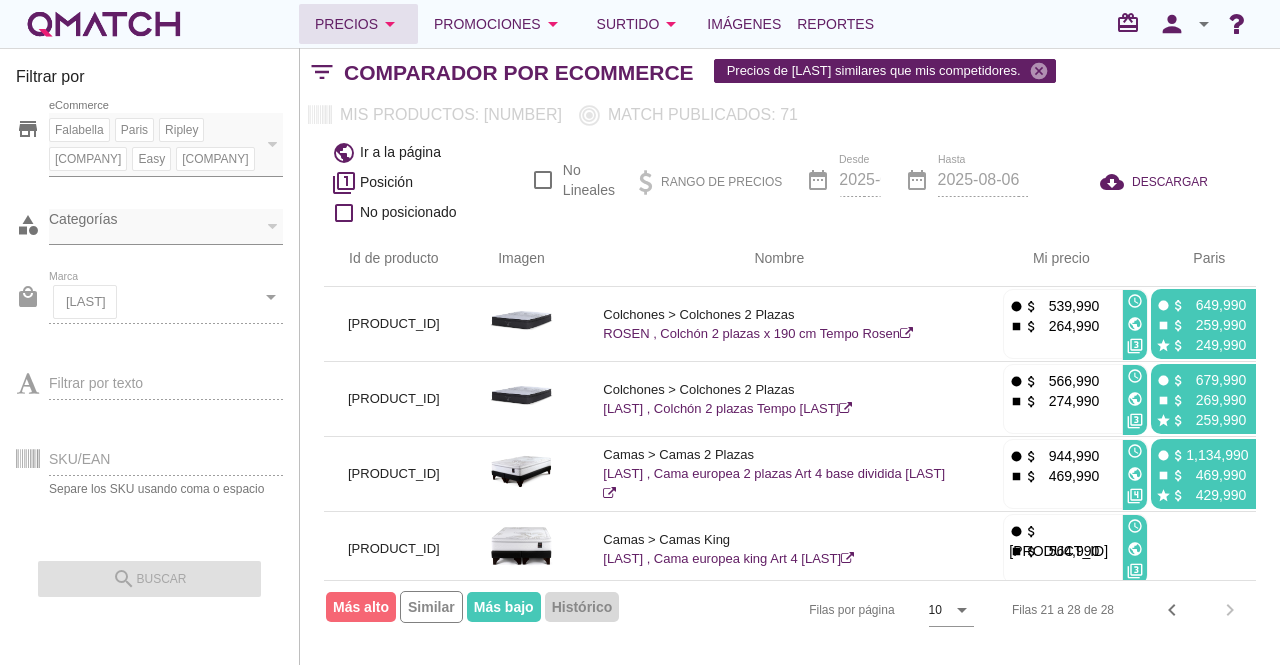 click on "arrow_drop_down" at bounding box center (390, 24) 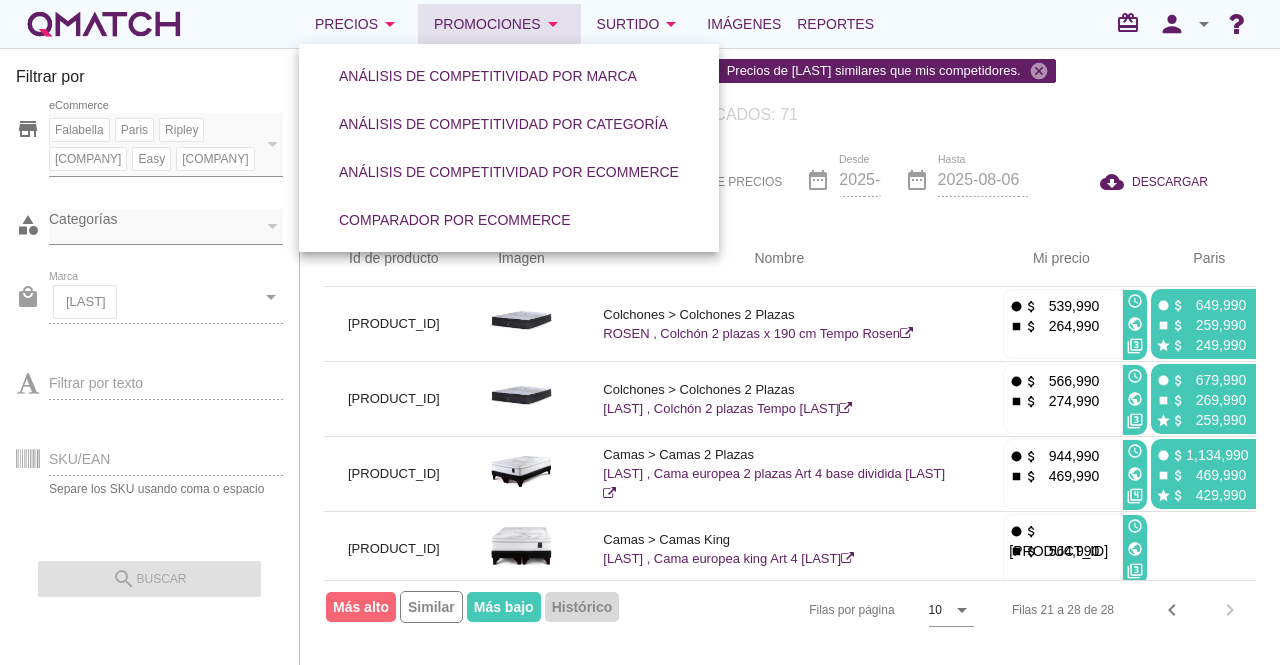 click on "Promociones
arrow_drop_down" at bounding box center [499, 24] 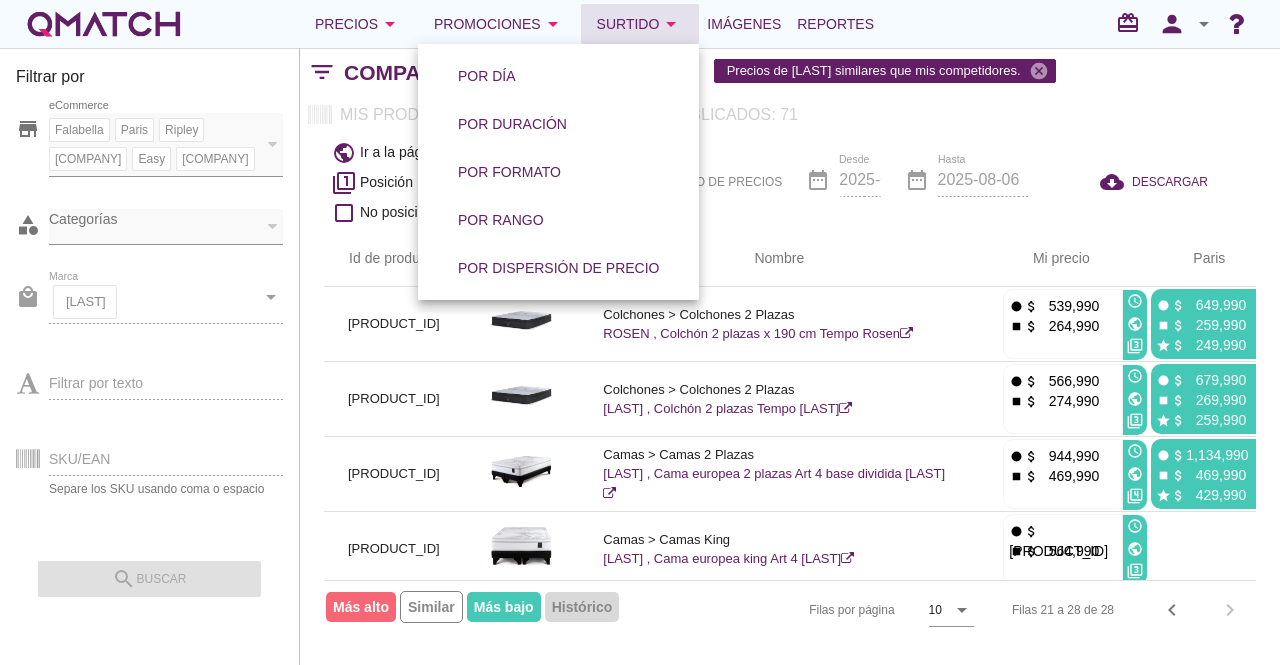 click on "arrow_drop_down" at bounding box center (671, 24) 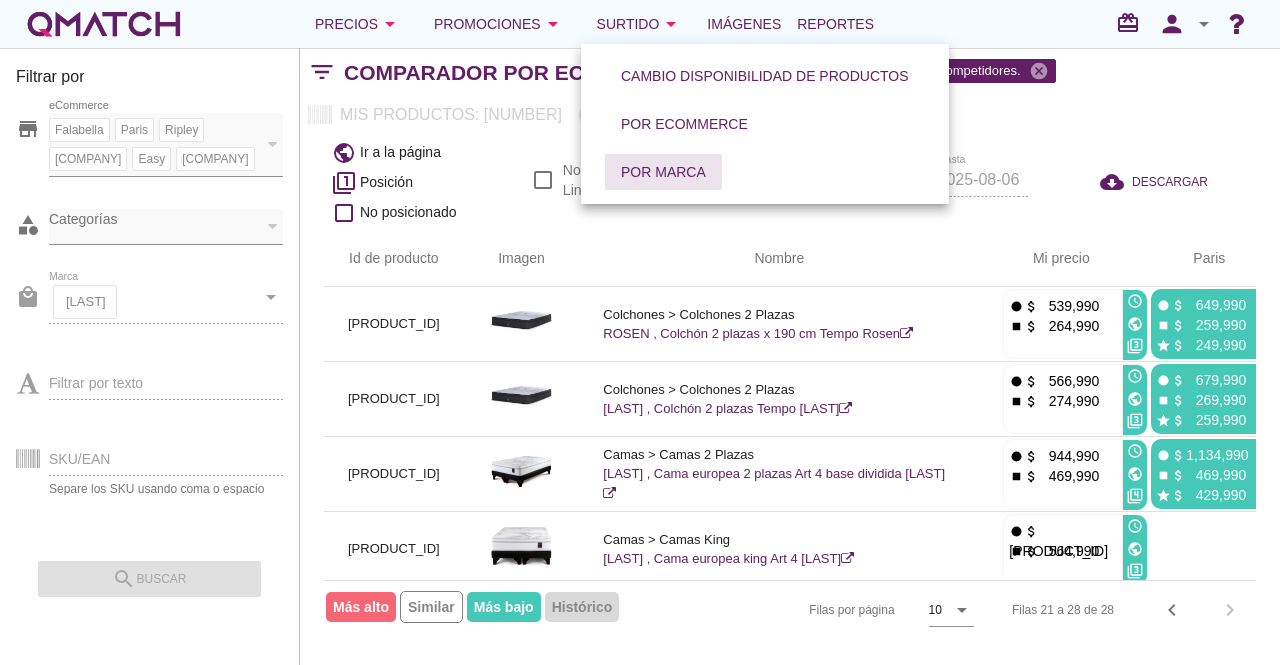 click on "Por marca" at bounding box center [663, 172] 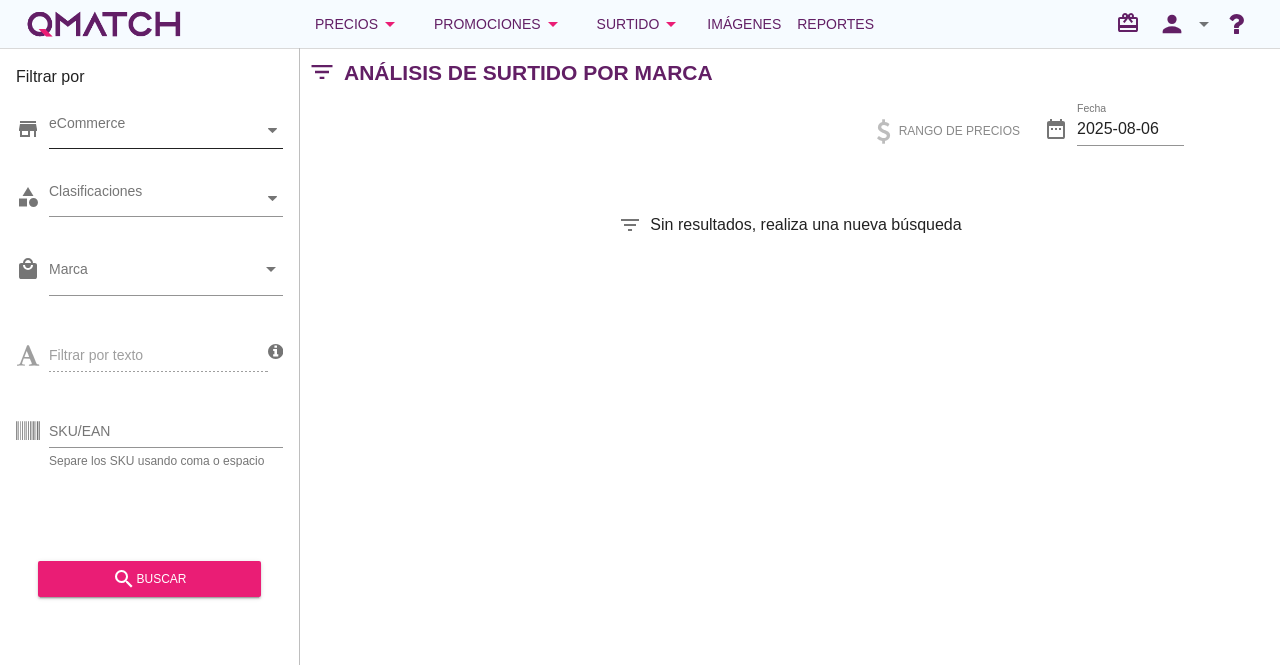 click on "eCommerce" at bounding box center [156, 130] 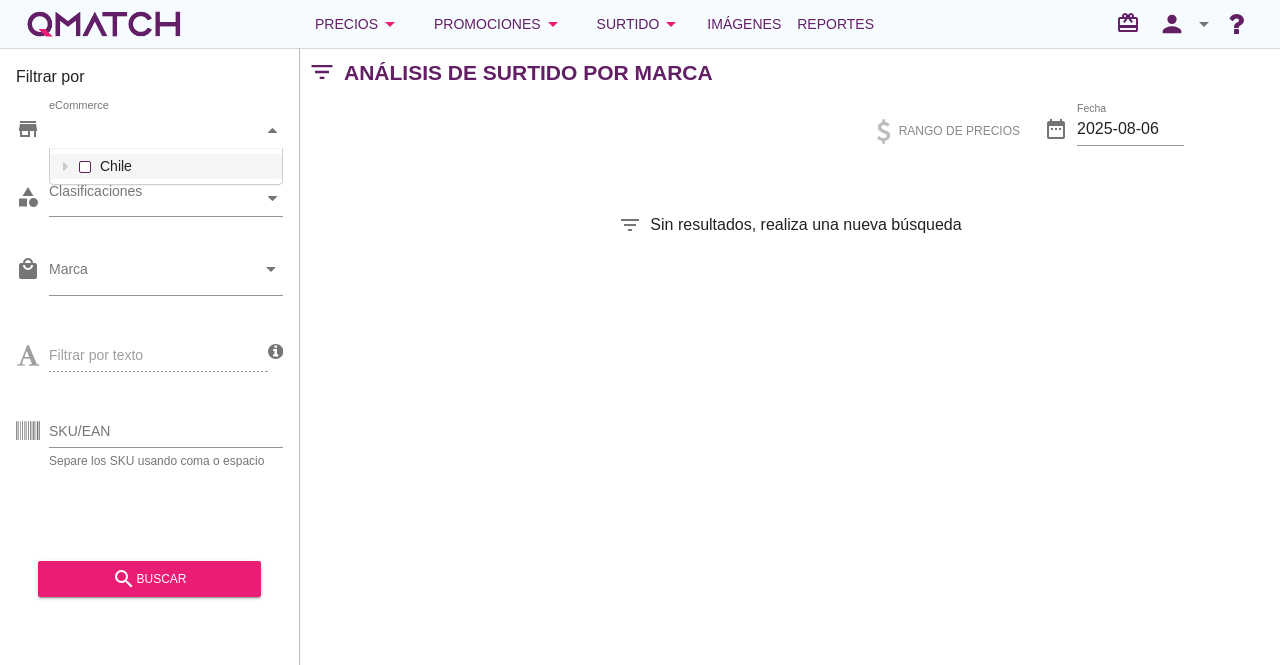 scroll, scrollTop: 38, scrollLeft: 234, axis: both 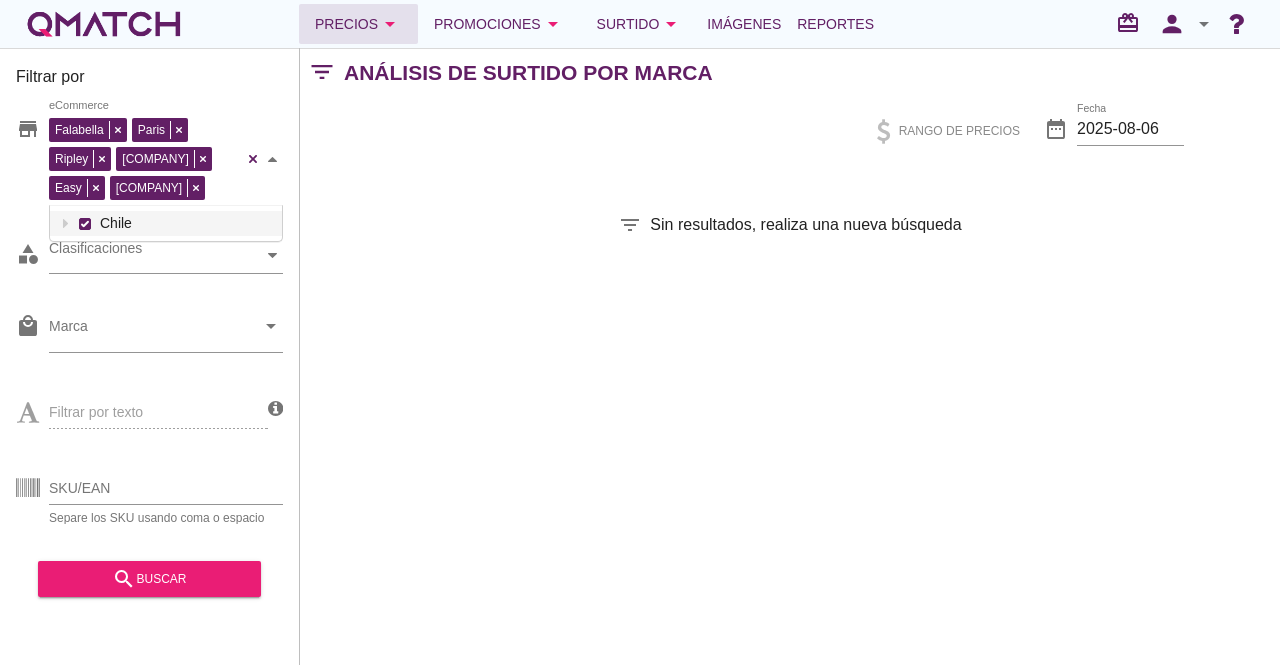click on "Precios
arrow_drop_down" at bounding box center [358, 24] 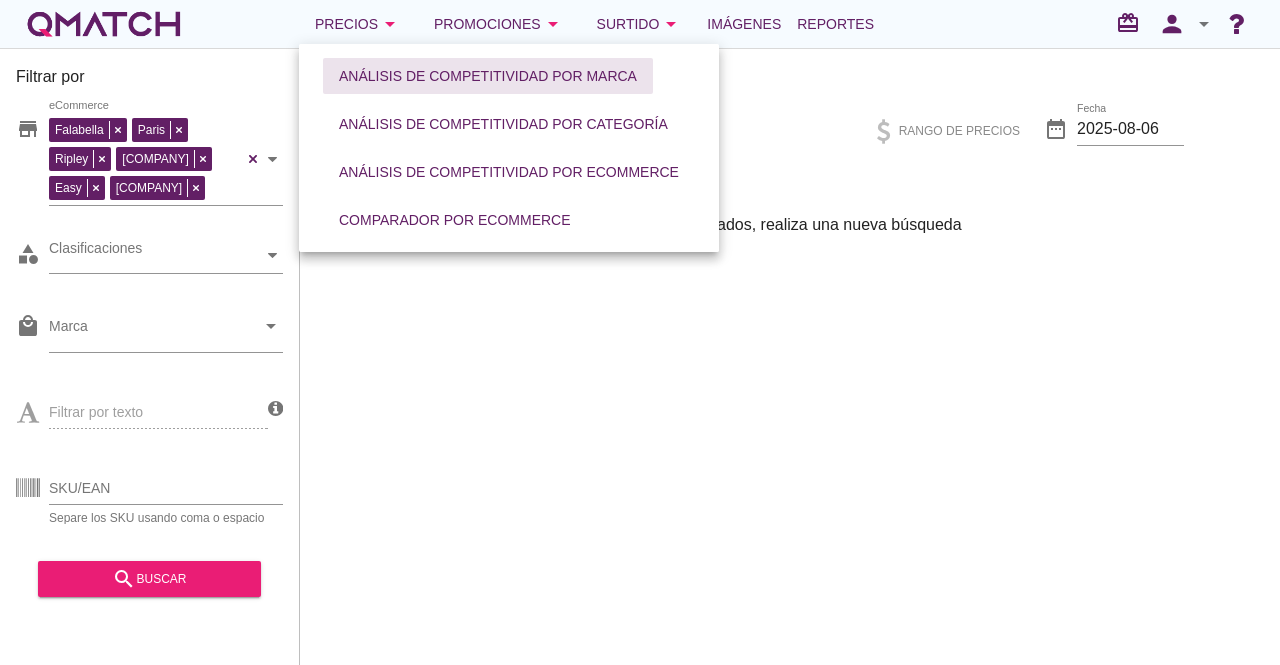click on "Análisis de competitividad por marca" at bounding box center (488, 76) 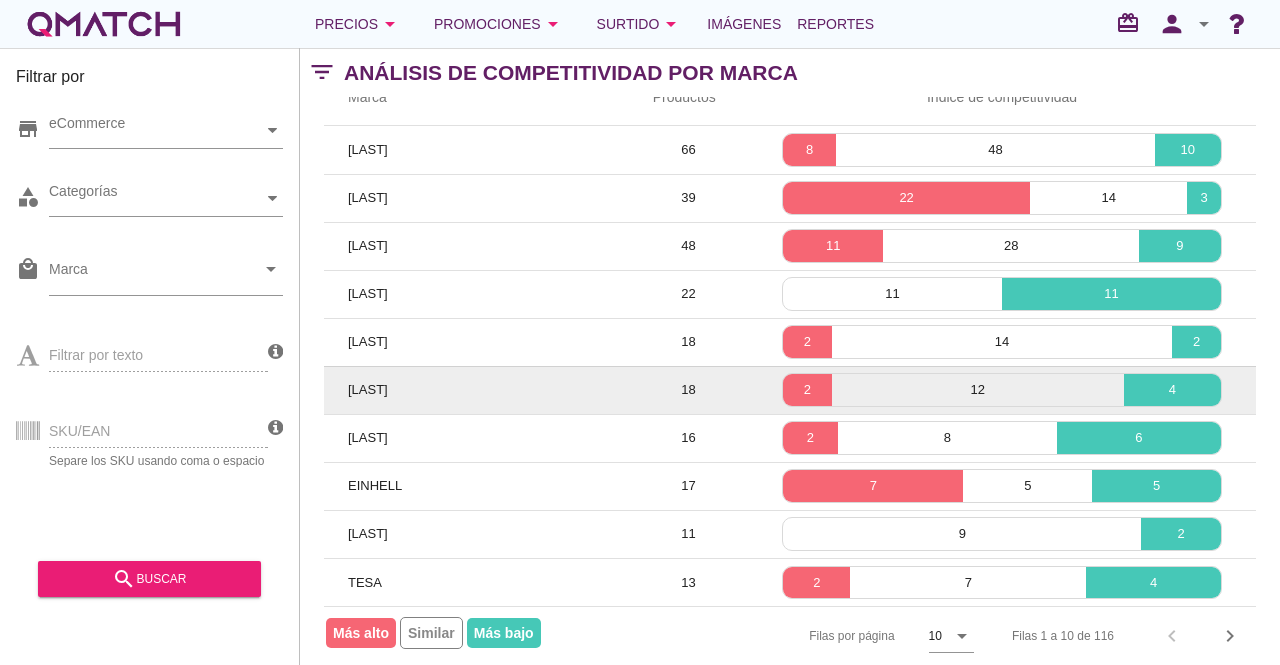 scroll, scrollTop: 137, scrollLeft: 0, axis: vertical 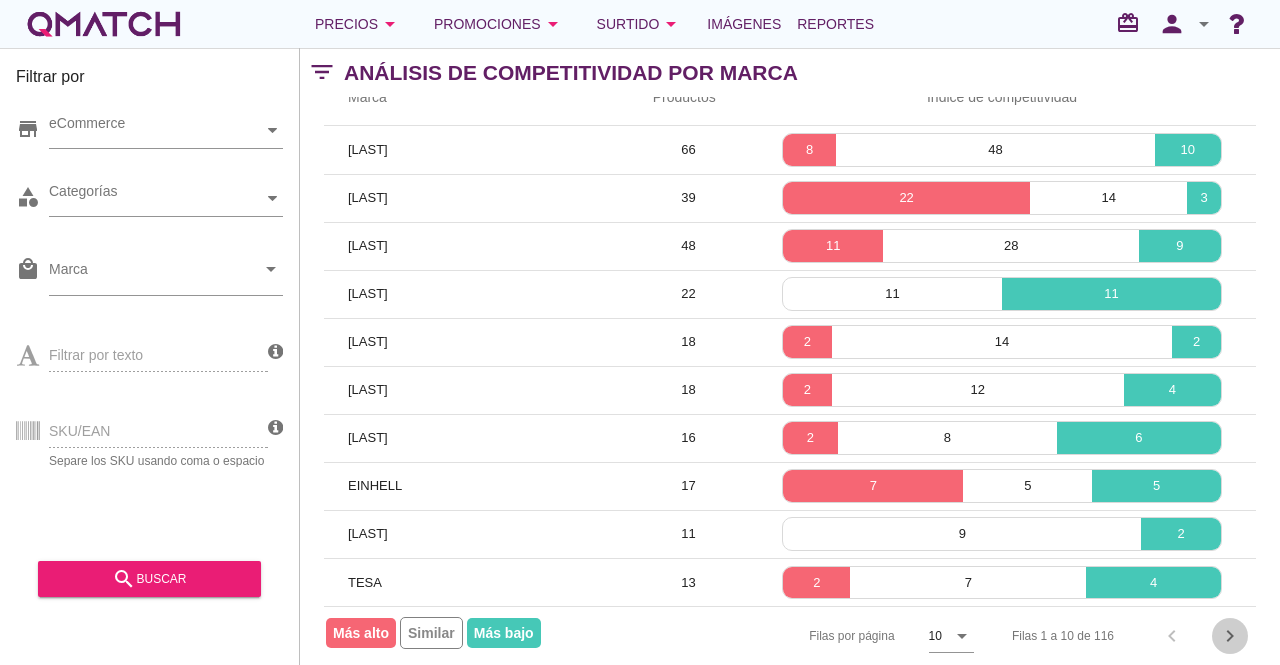 click on "chevron_right" at bounding box center [1230, 636] 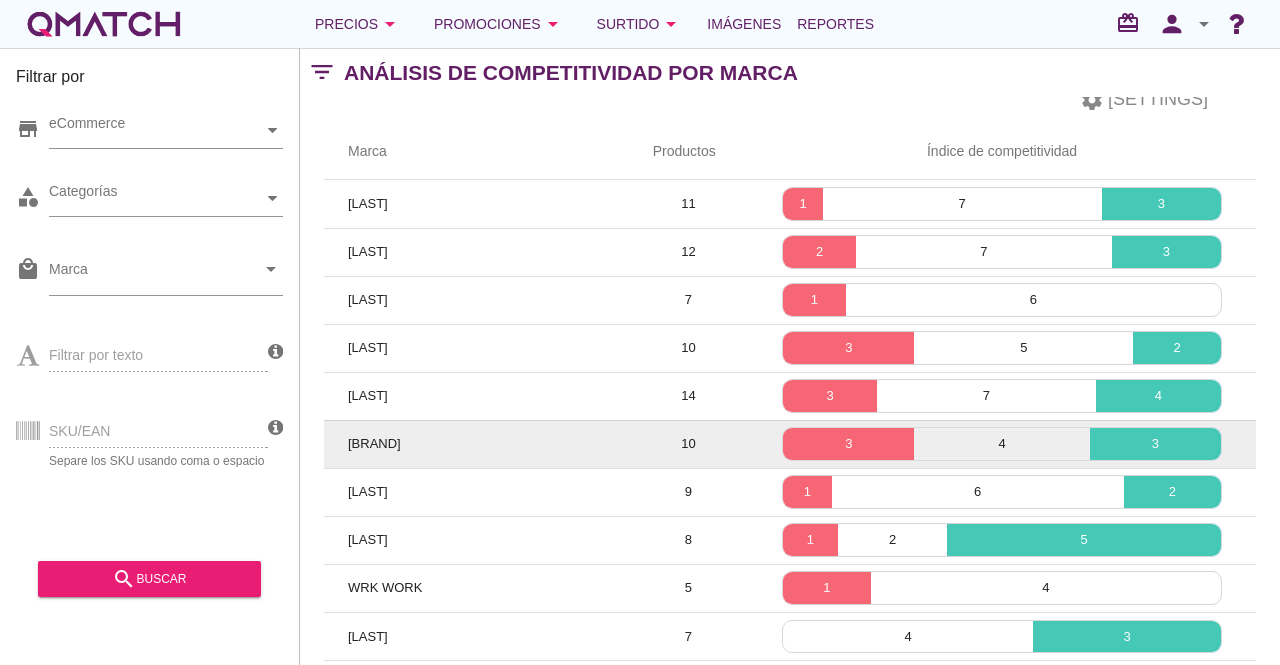 scroll, scrollTop: 137, scrollLeft: 0, axis: vertical 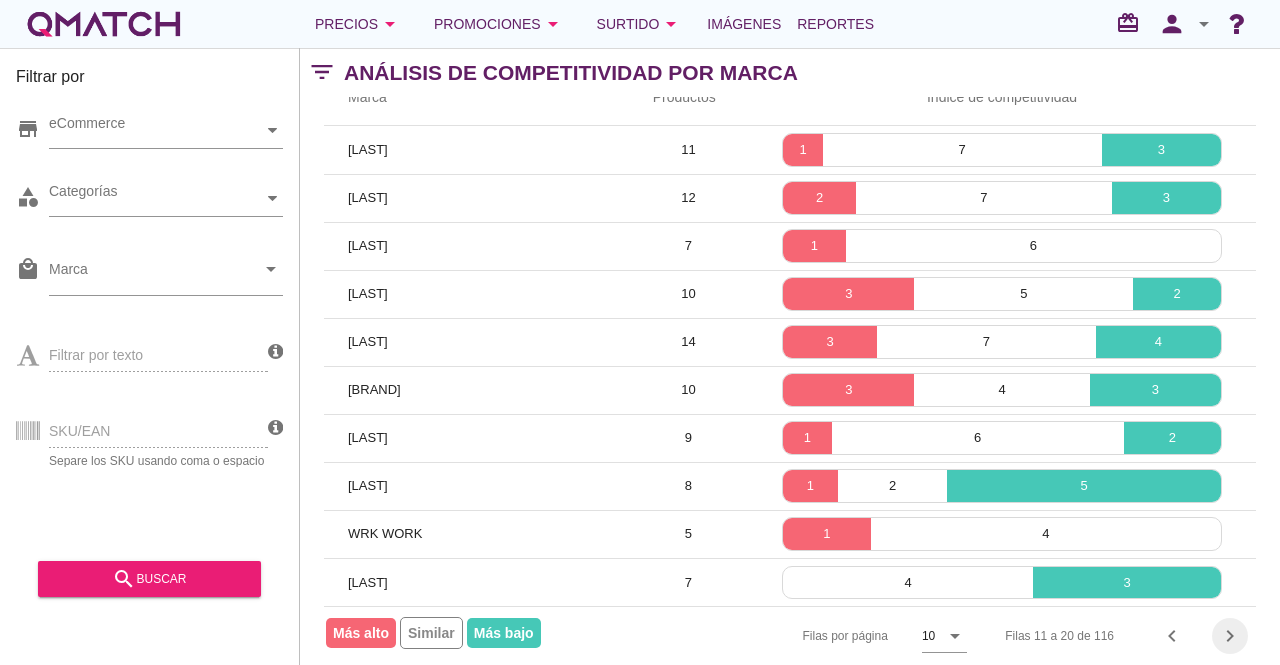 click on "chevron_right" at bounding box center (1230, 636) 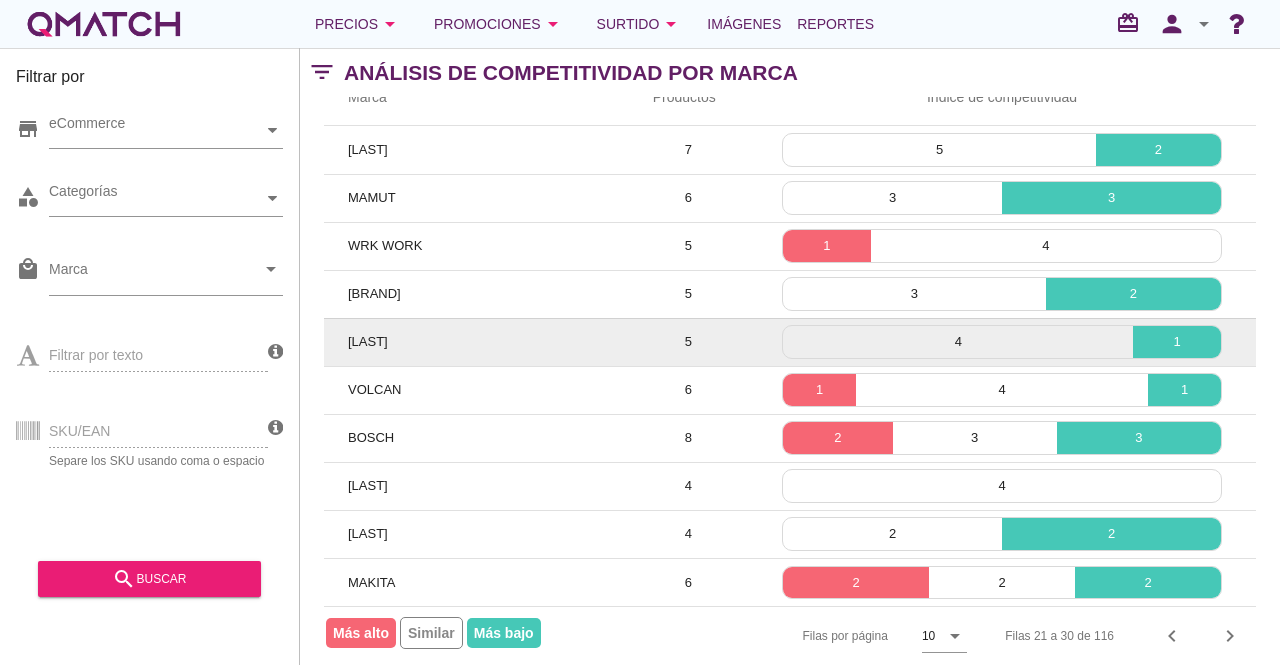 scroll, scrollTop: 137, scrollLeft: 0, axis: vertical 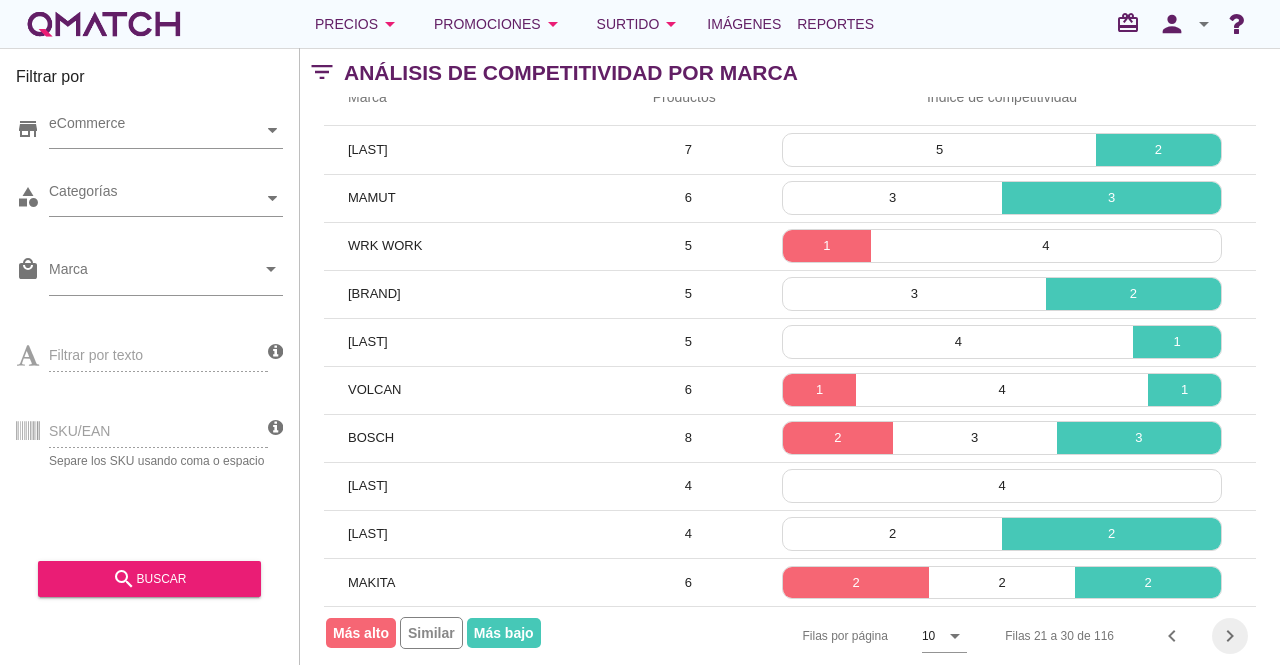 click on "chevron_right" at bounding box center [1230, 636] 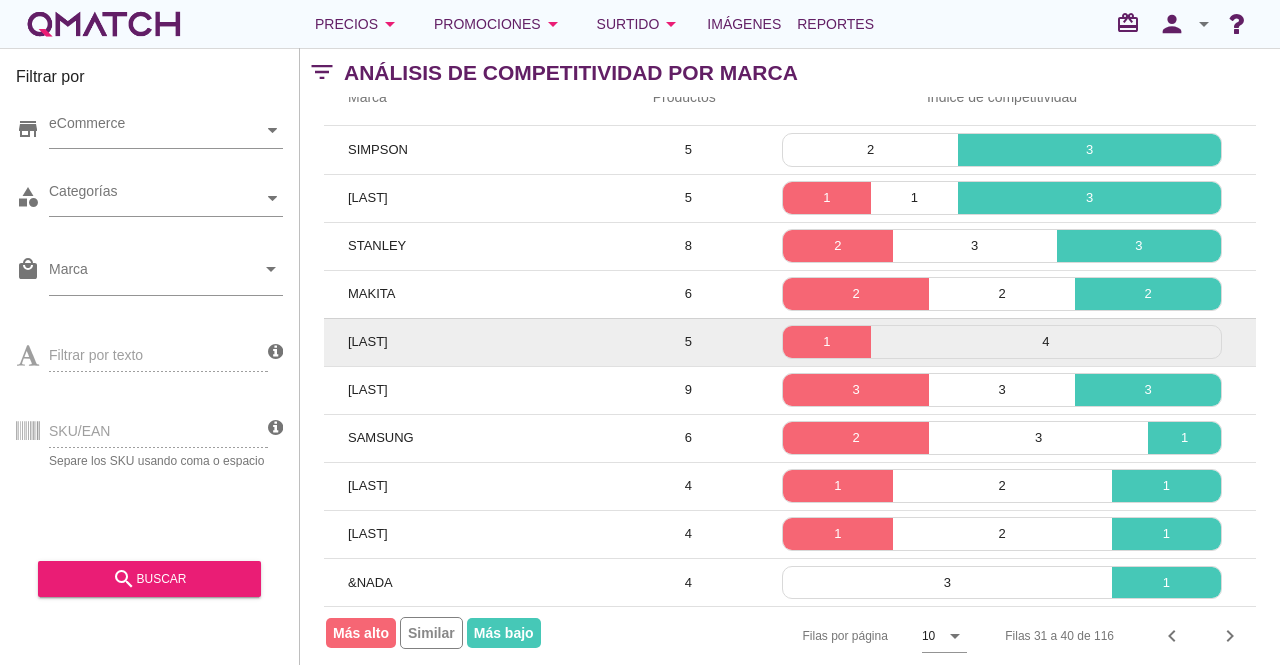 scroll, scrollTop: 137, scrollLeft: 0, axis: vertical 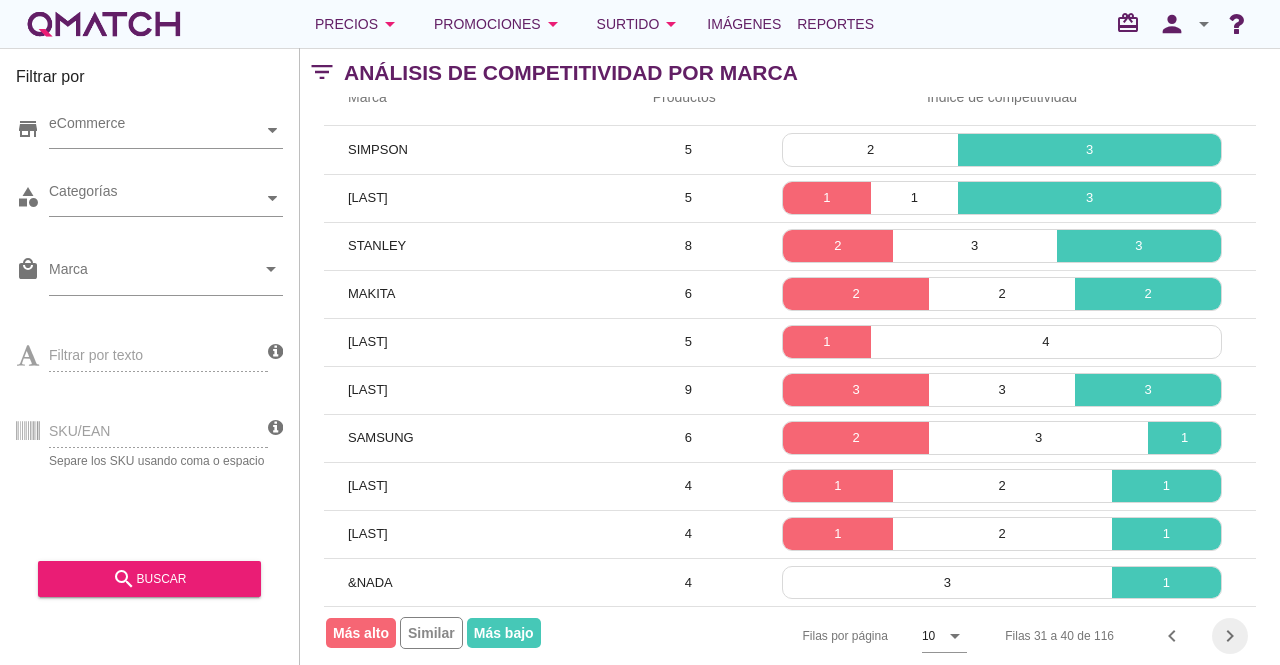 click on "chevron_right" at bounding box center (1230, 636) 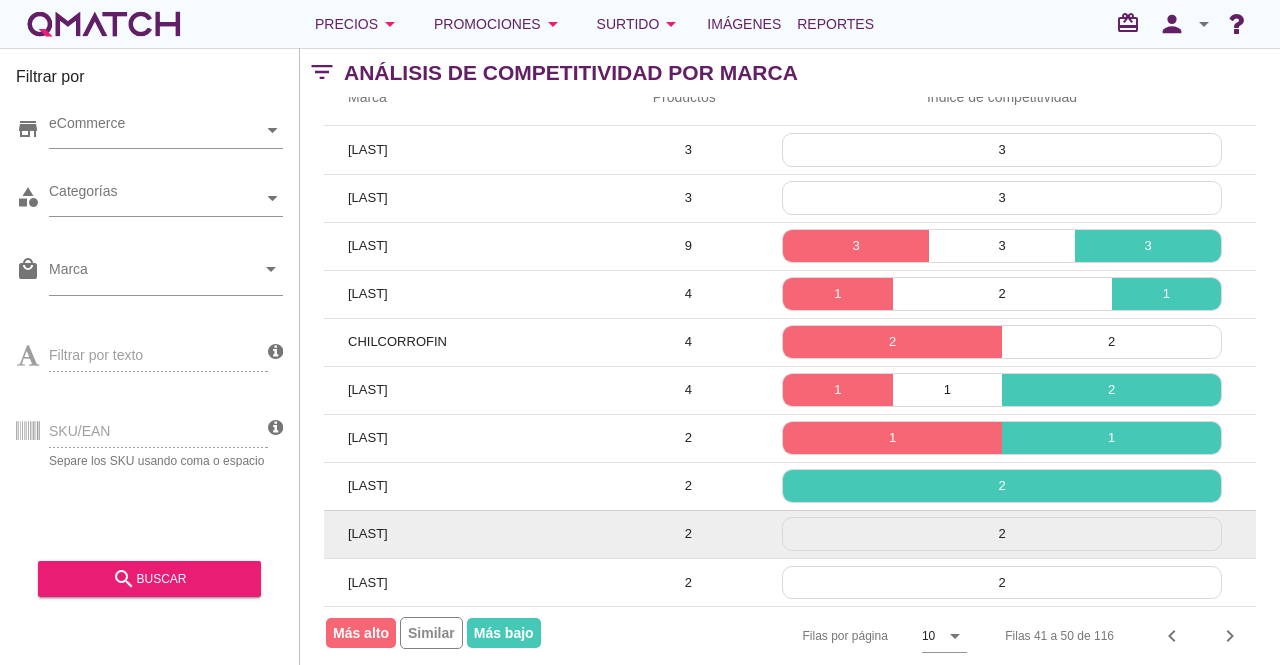 scroll, scrollTop: 137, scrollLeft: 0, axis: vertical 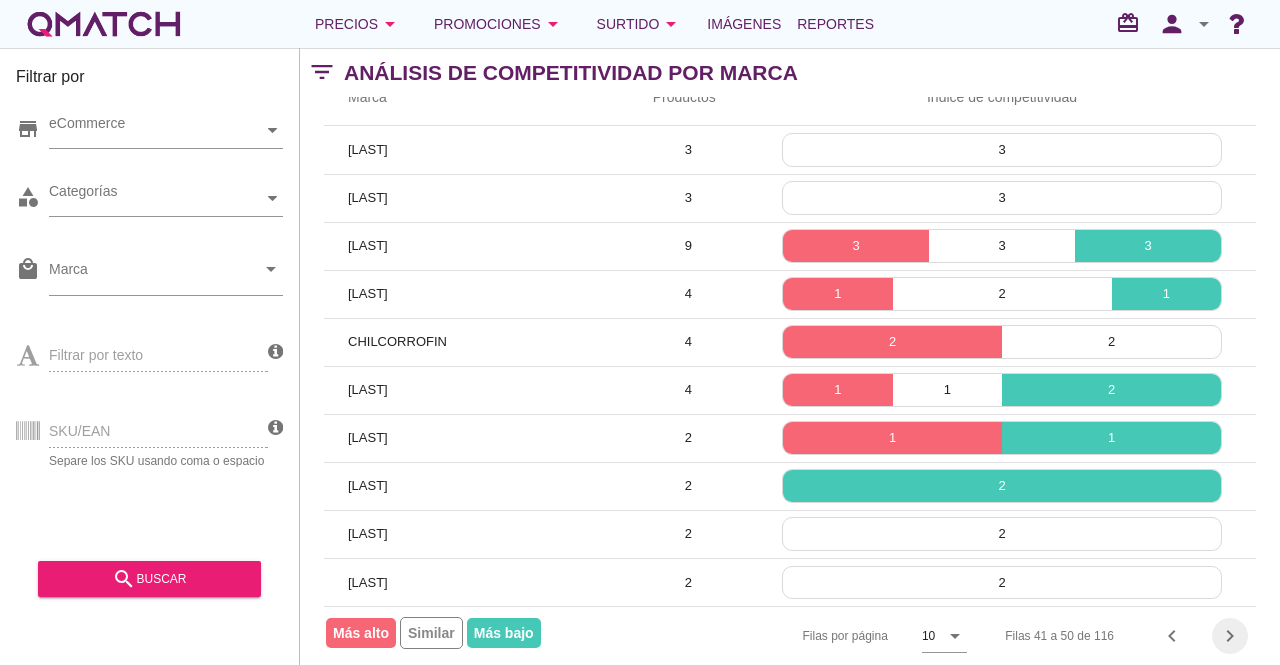 click on "chevron_right" at bounding box center (1230, 636) 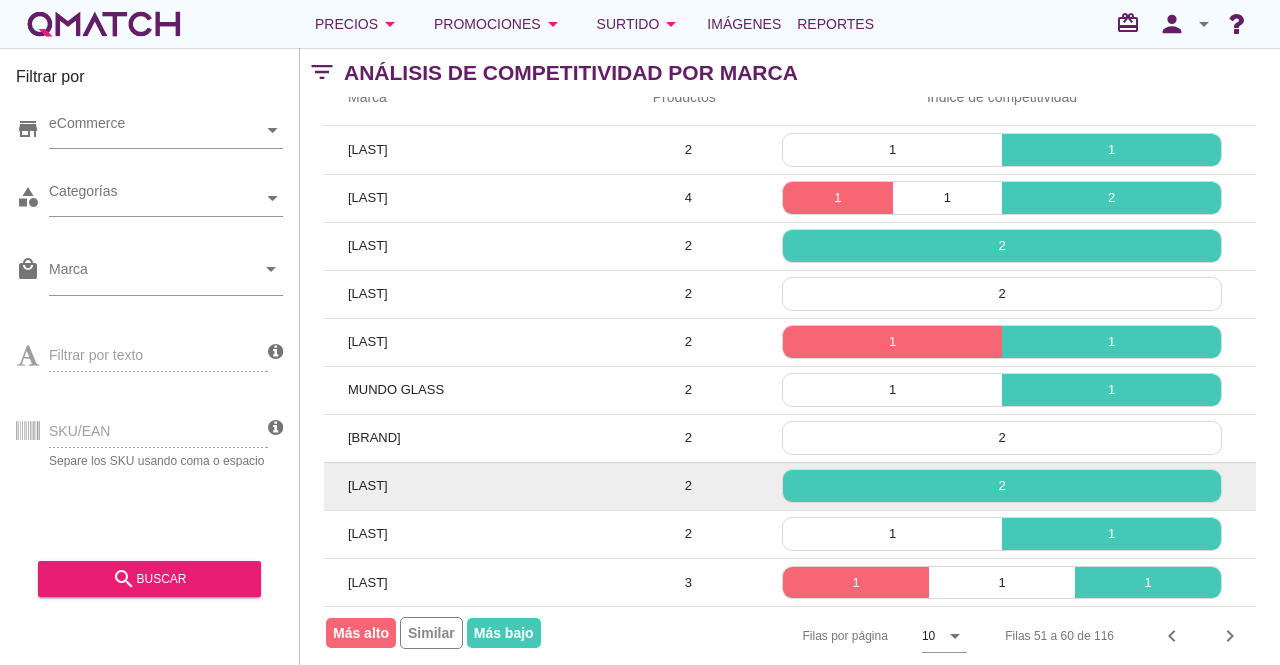 scroll, scrollTop: 137, scrollLeft: 0, axis: vertical 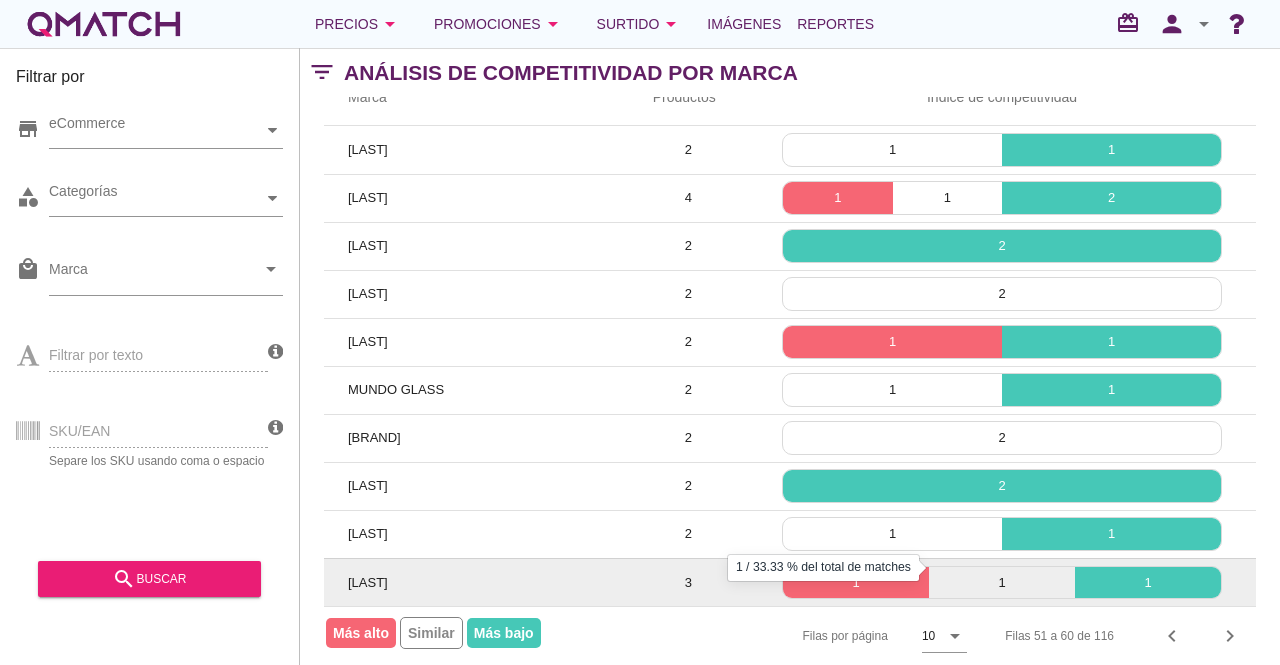 click on "1" at bounding box center (1002, 583) 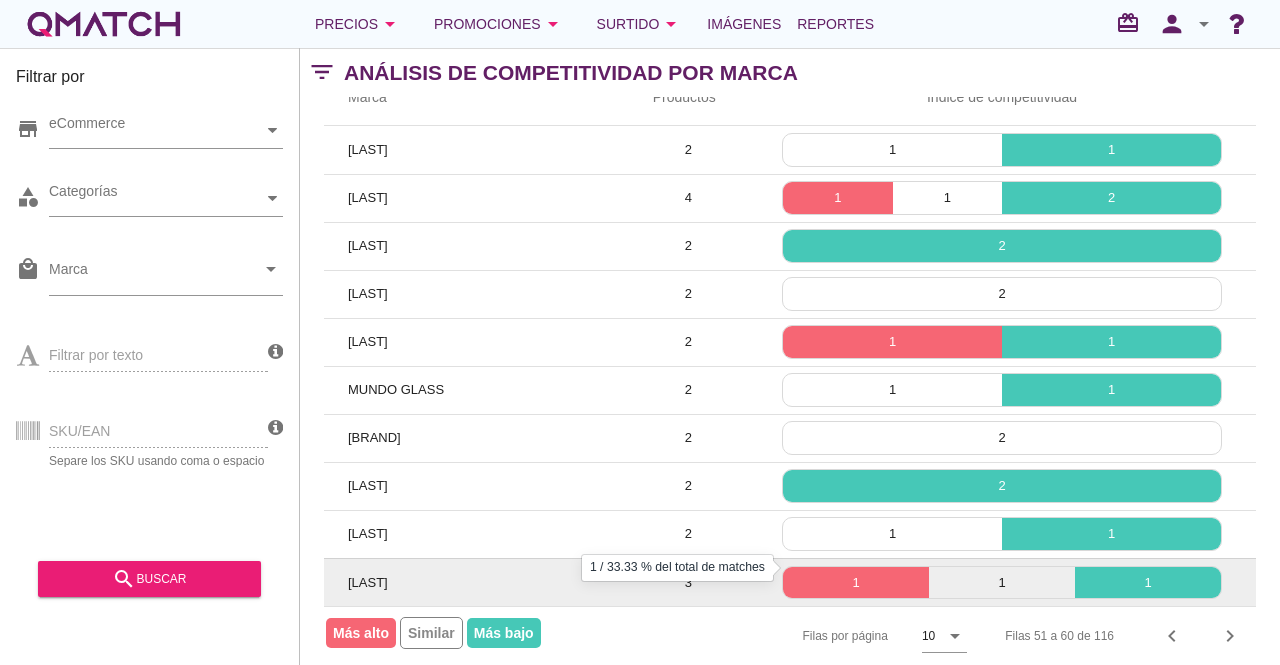 click on "1" at bounding box center (856, 583) 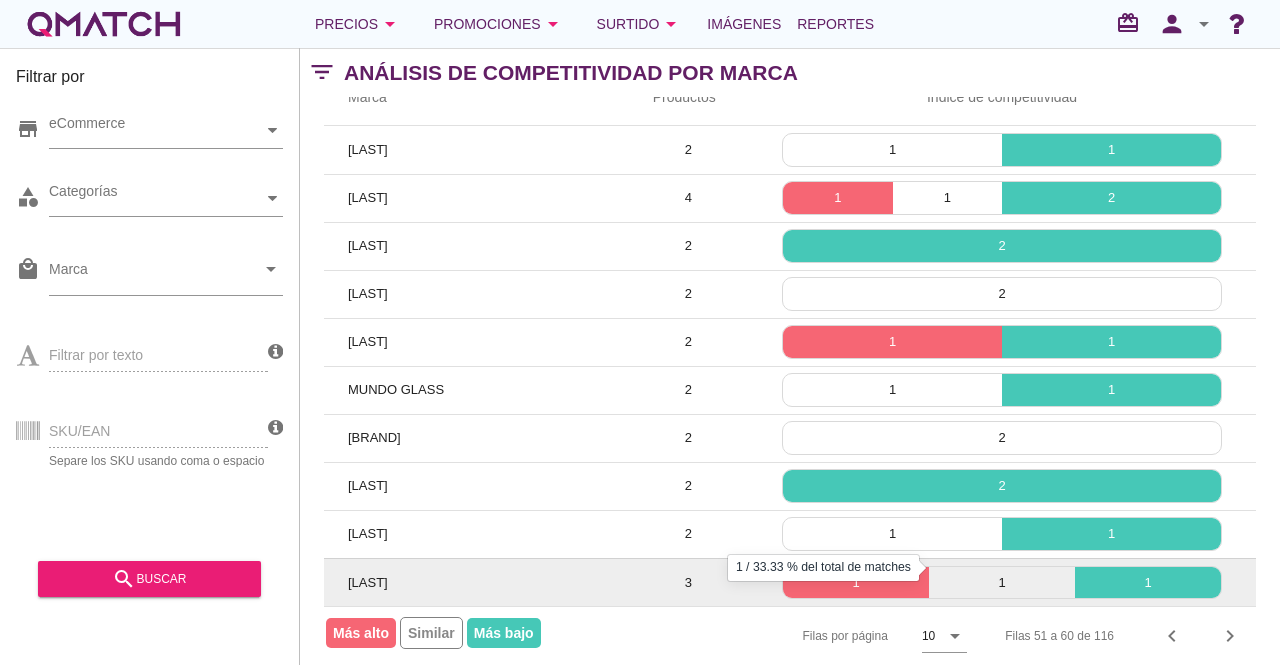 click on "1" at bounding box center [1148, 583] 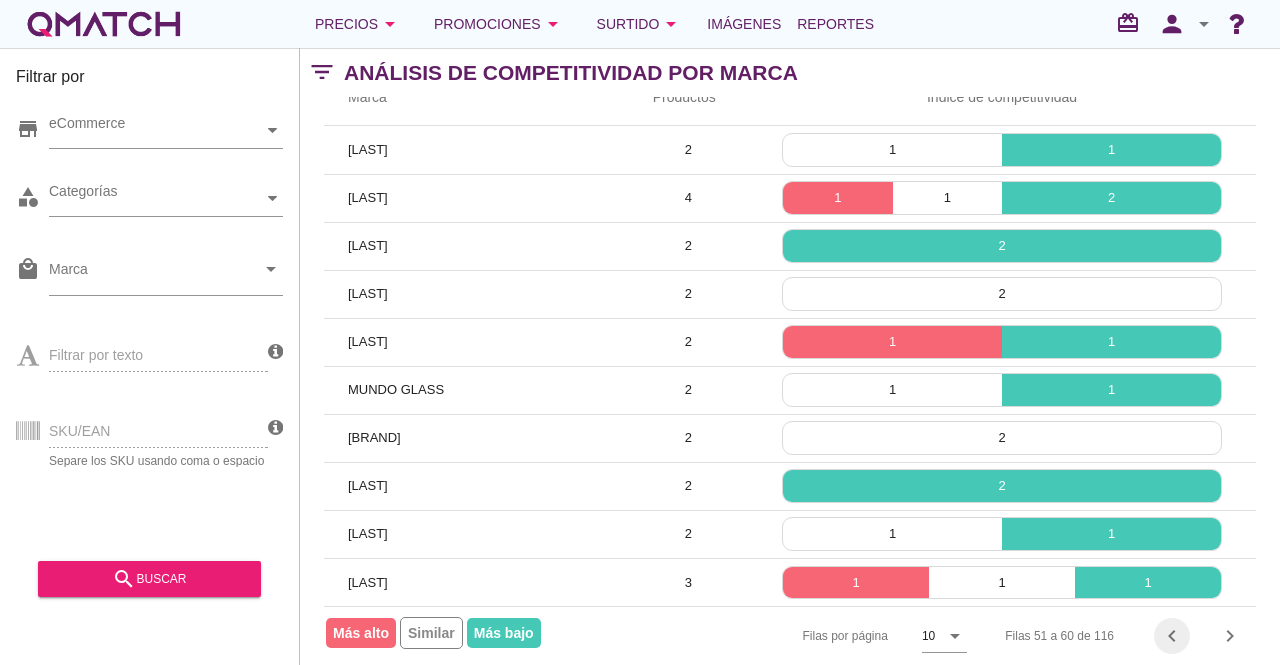 click on "chevron_left" at bounding box center (1172, 636) 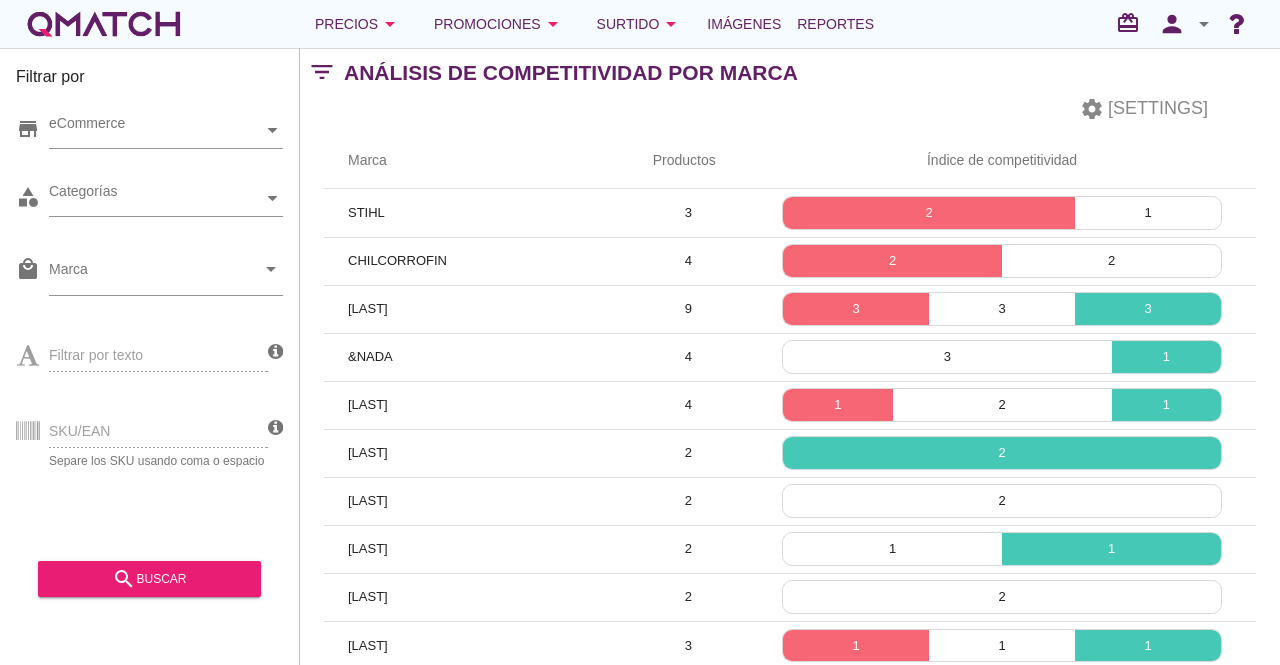 scroll, scrollTop: 137, scrollLeft: 0, axis: vertical 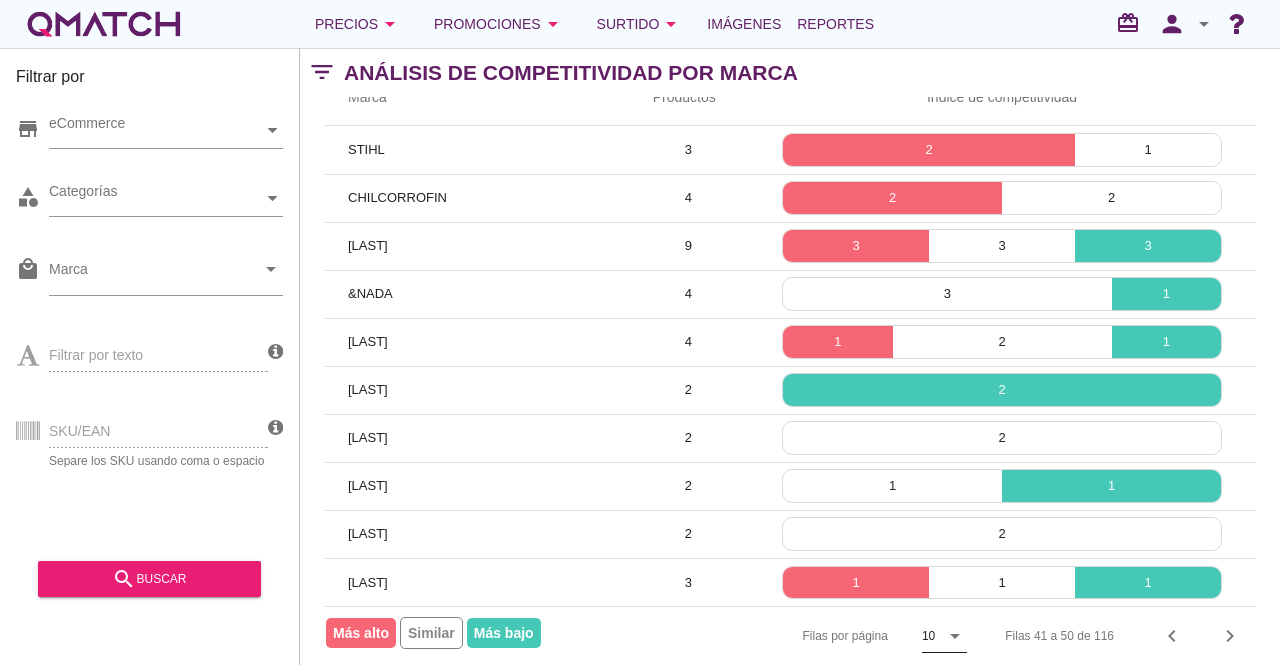 click on "arrow_drop_down" at bounding box center (953, 636) 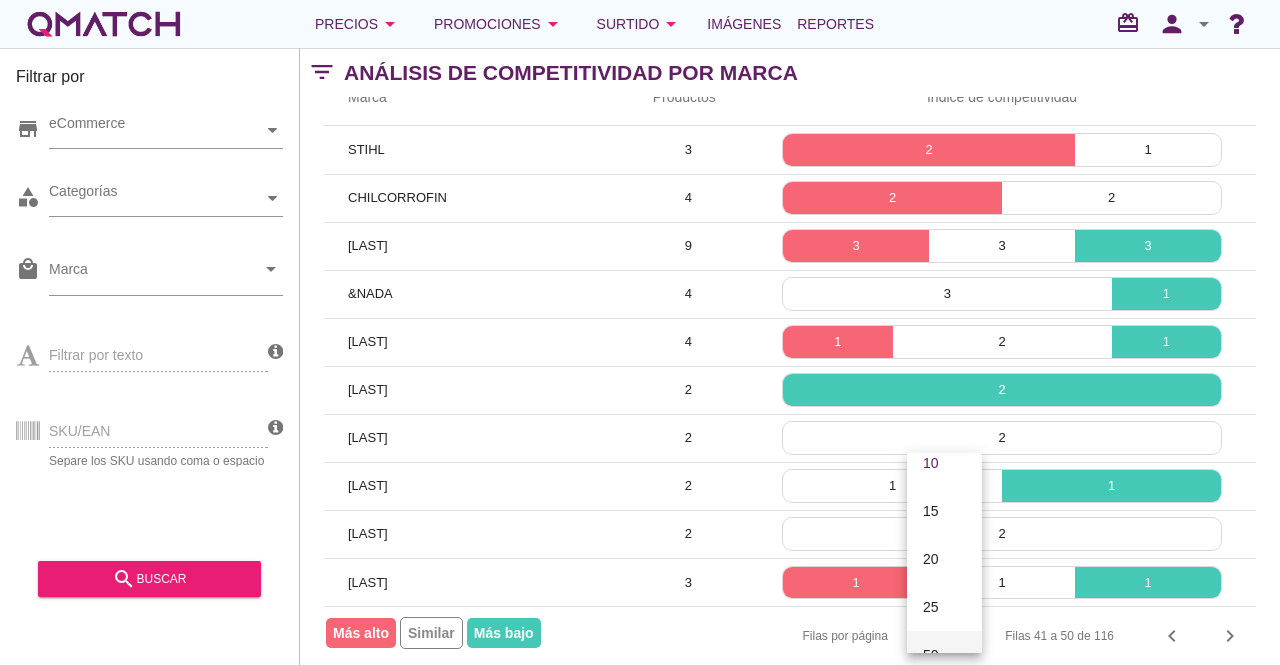 scroll, scrollTop: 104, scrollLeft: 0, axis: vertical 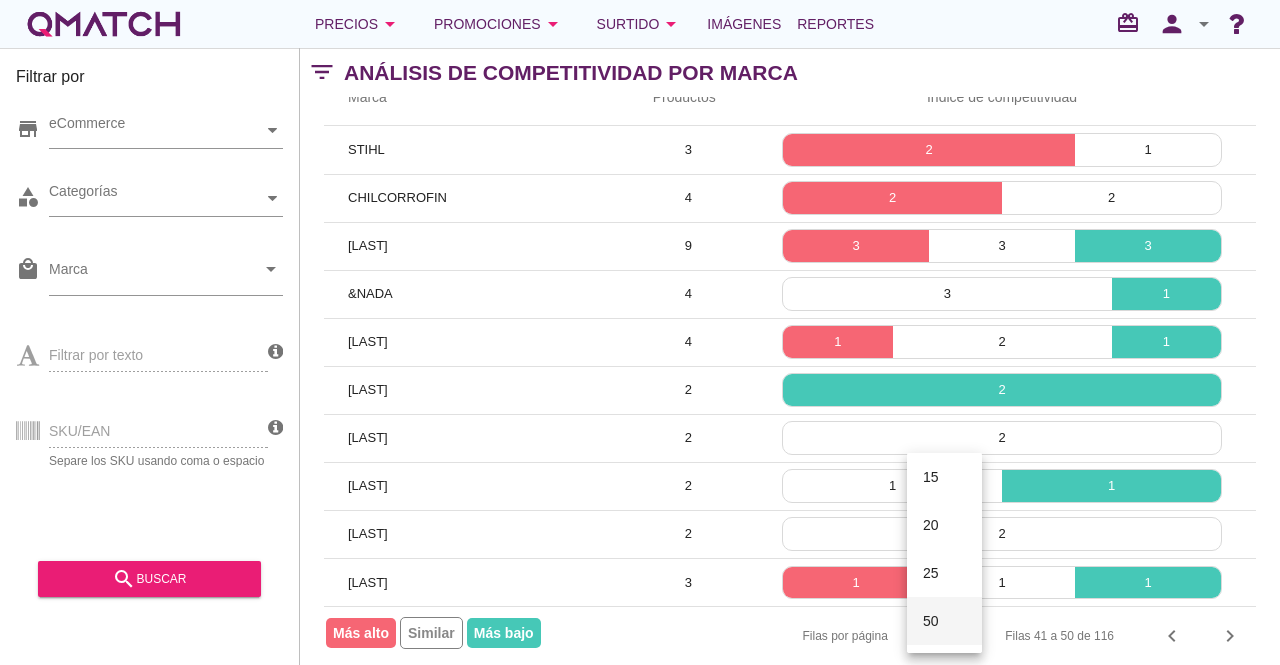 click on "50" at bounding box center (944, 621) 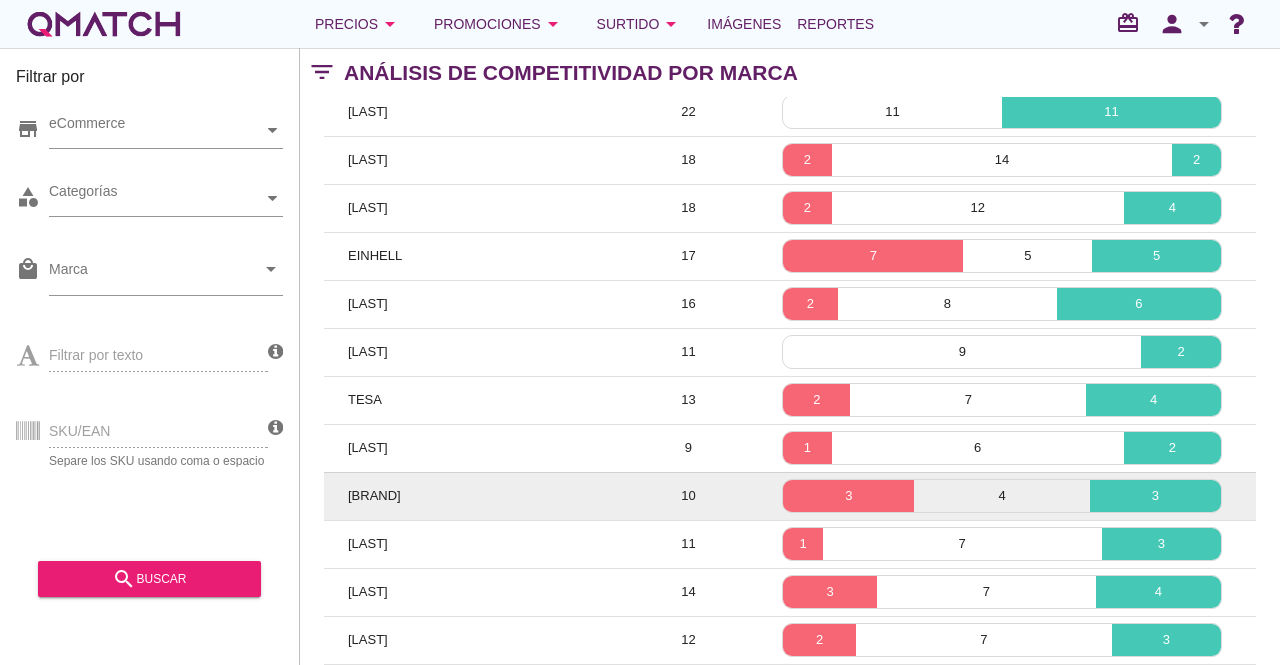scroll, scrollTop: 400, scrollLeft: 0, axis: vertical 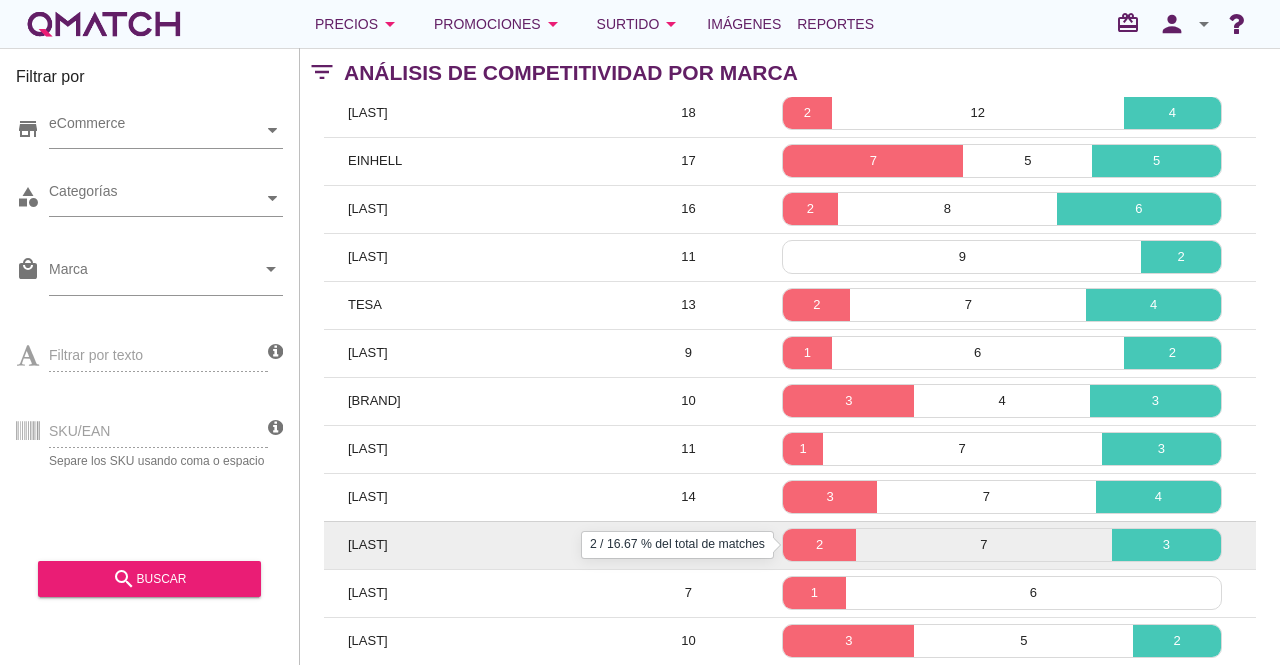 click on "2" at bounding box center [819, 545] 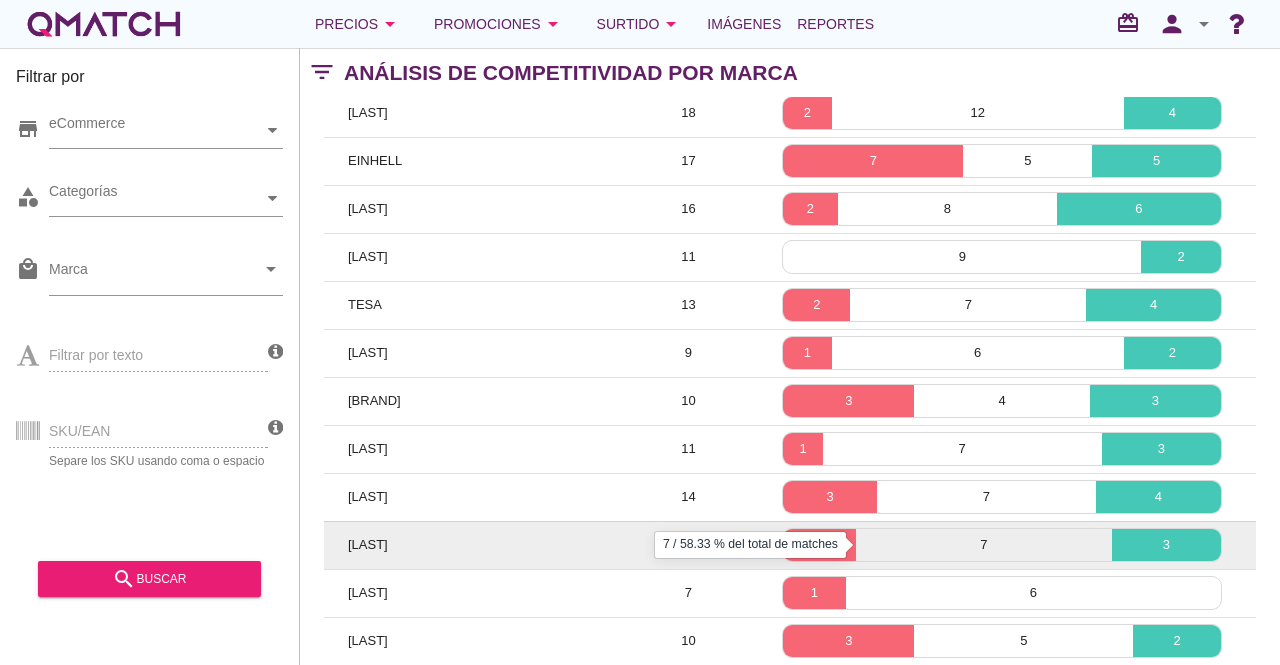 click on "7" at bounding box center [983, 545] 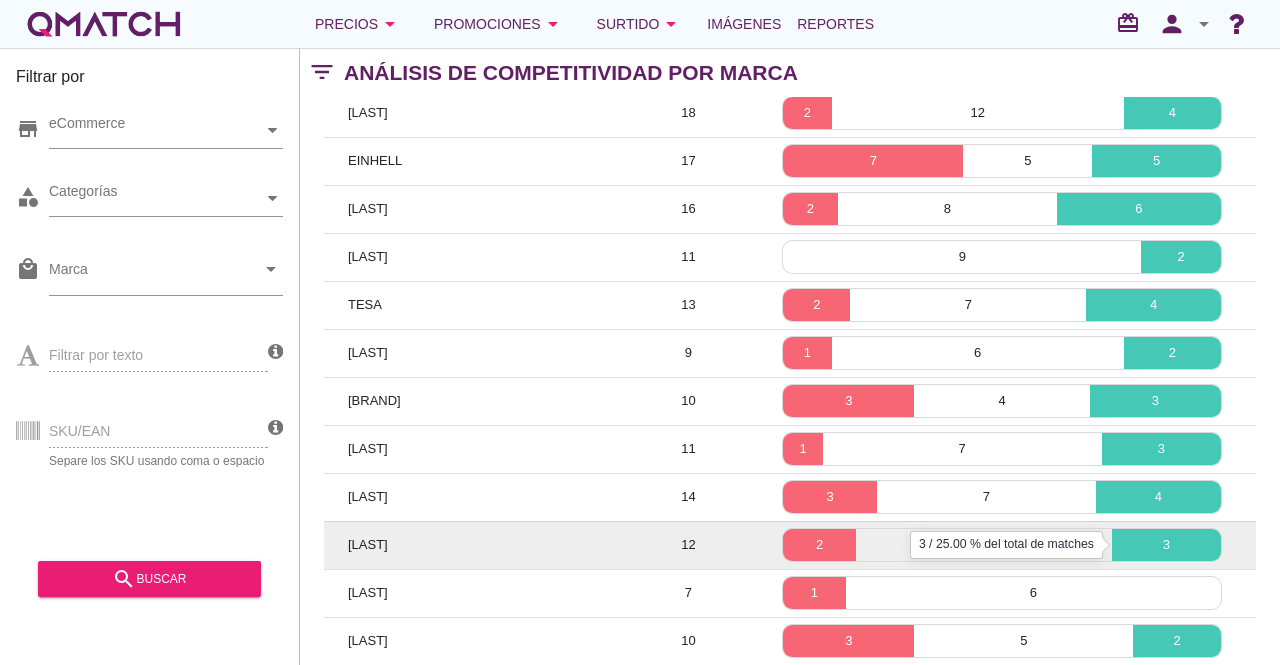 click on "3" at bounding box center (1166, 545) 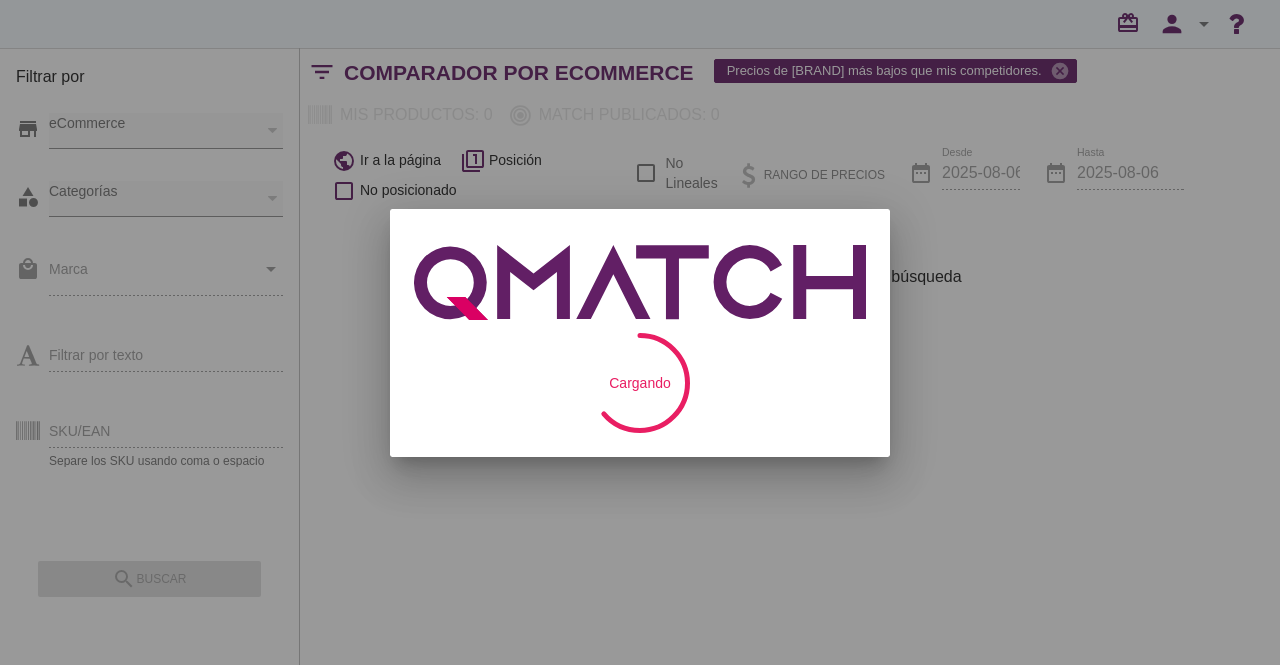 scroll, scrollTop: 0, scrollLeft: 0, axis: both 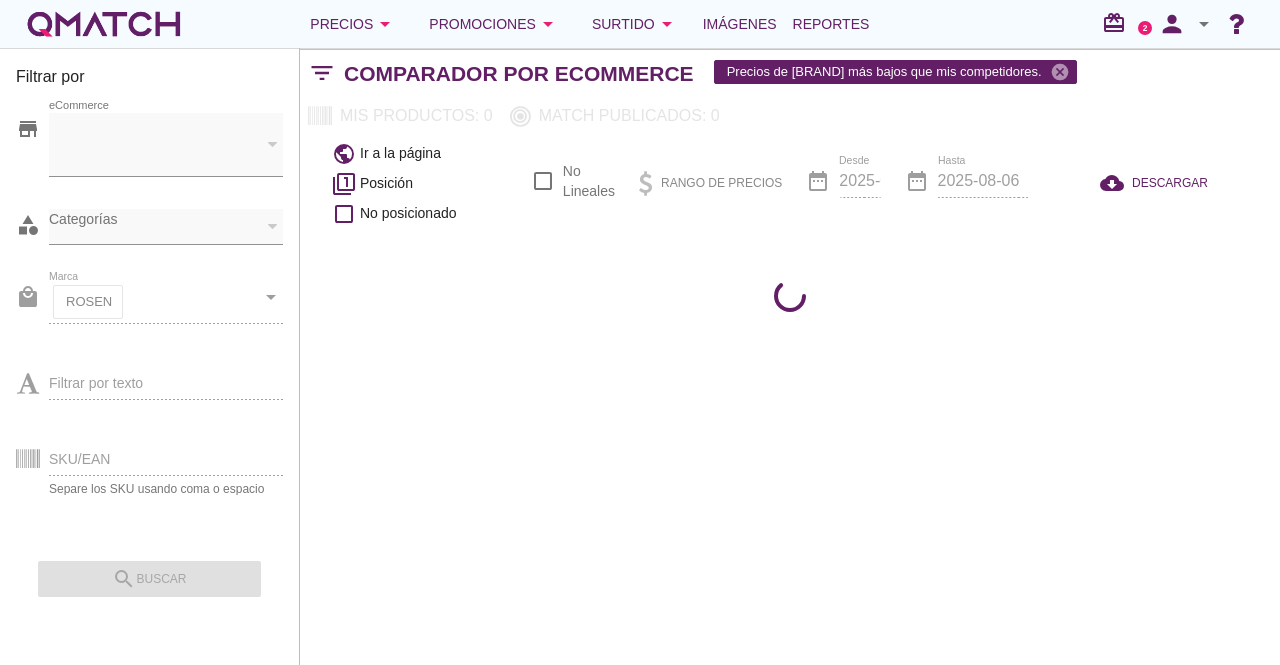 checkbox on "false" 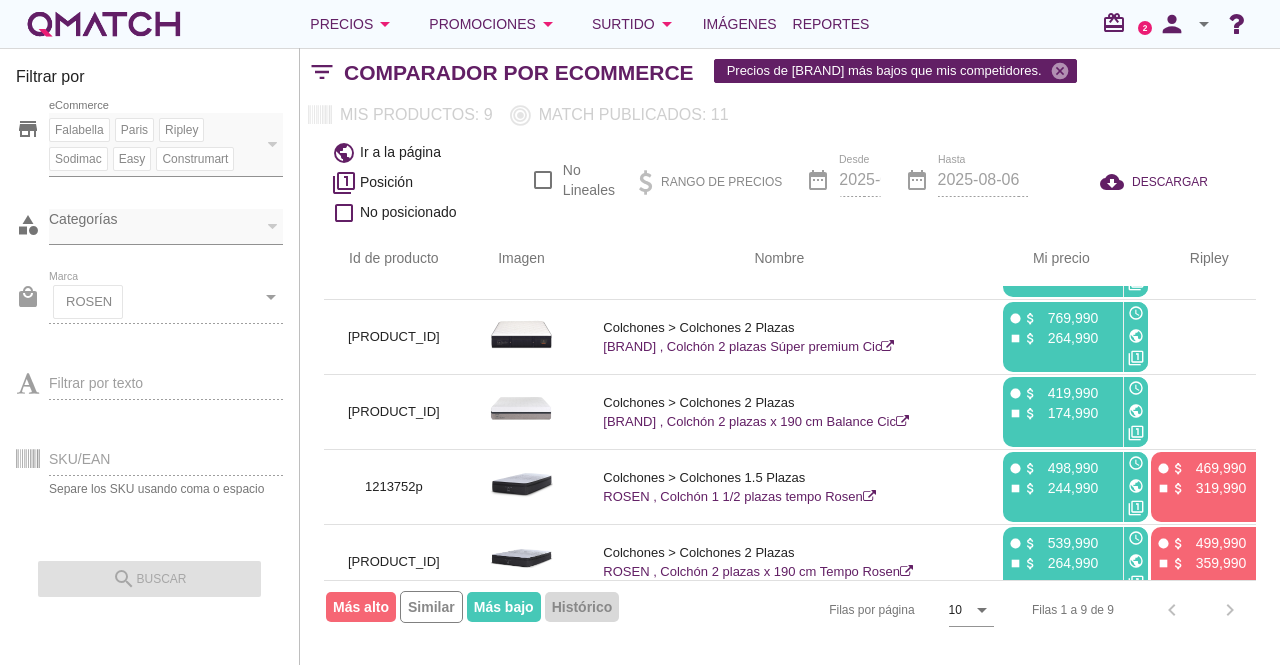 scroll, scrollTop: 393, scrollLeft: 0, axis: vertical 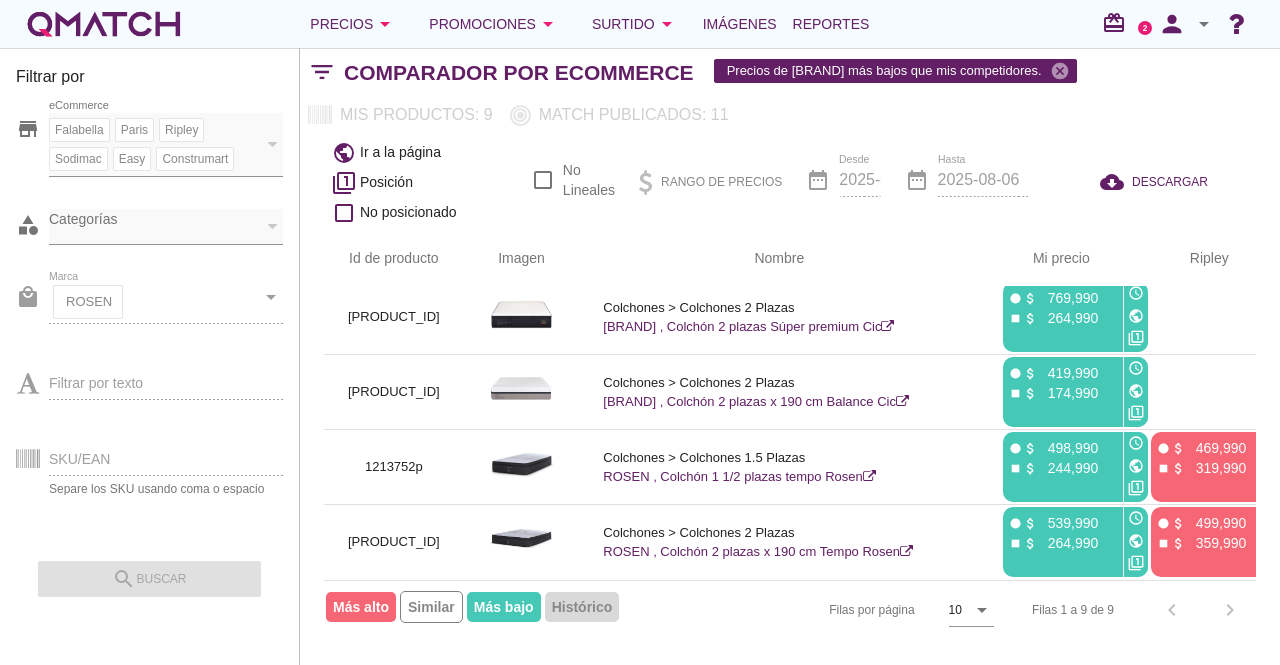 click on "Filas 1 a 9 de
9
chevron_left chevron_right" at bounding box center (1132, 610) 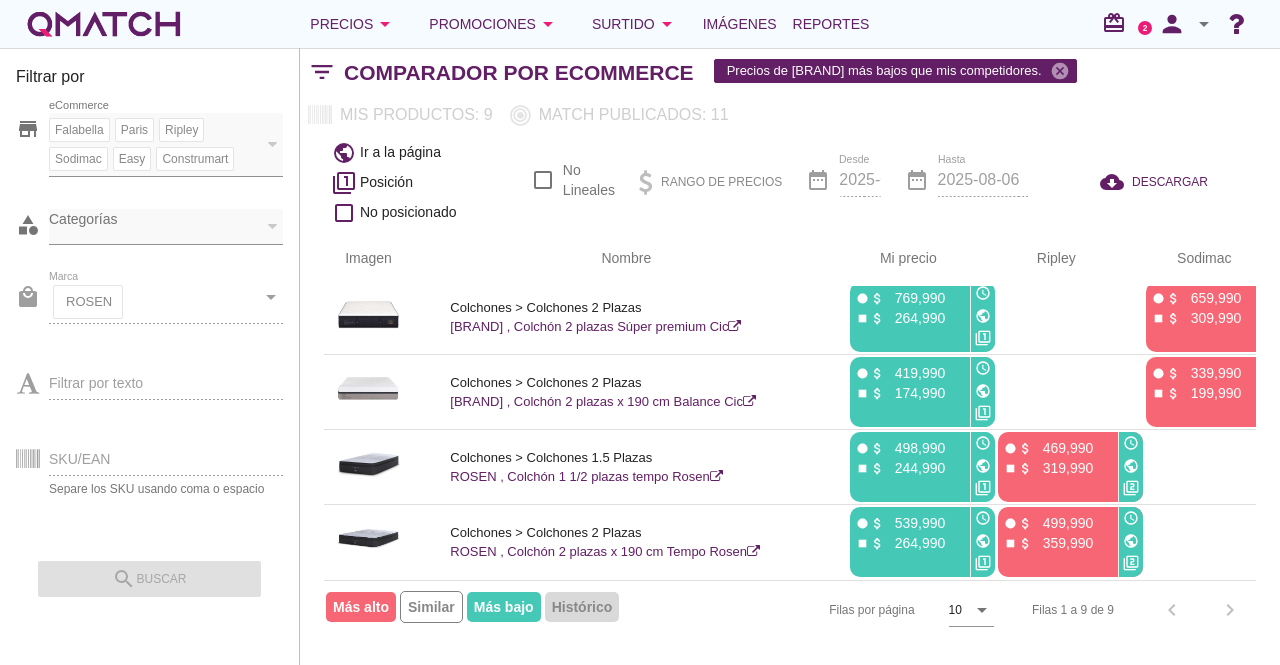 scroll, scrollTop: 393, scrollLeft: 0, axis: vertical 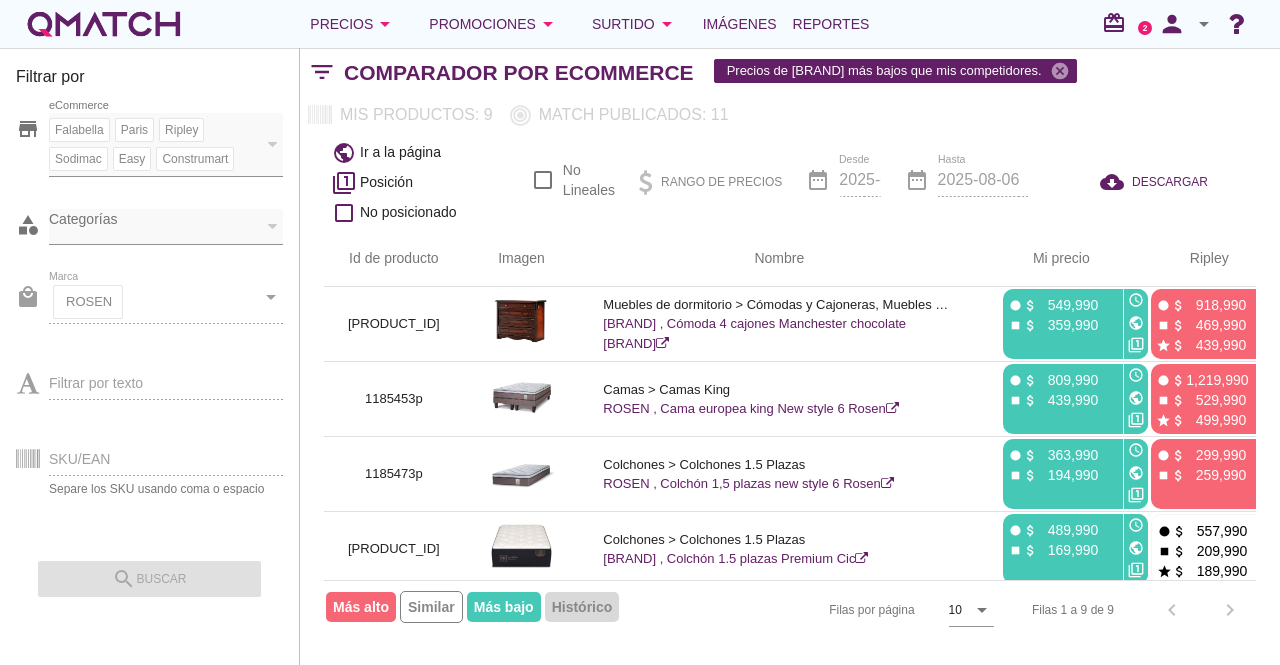 click on "Filtrar por texto" at bounding box center [149, 381] 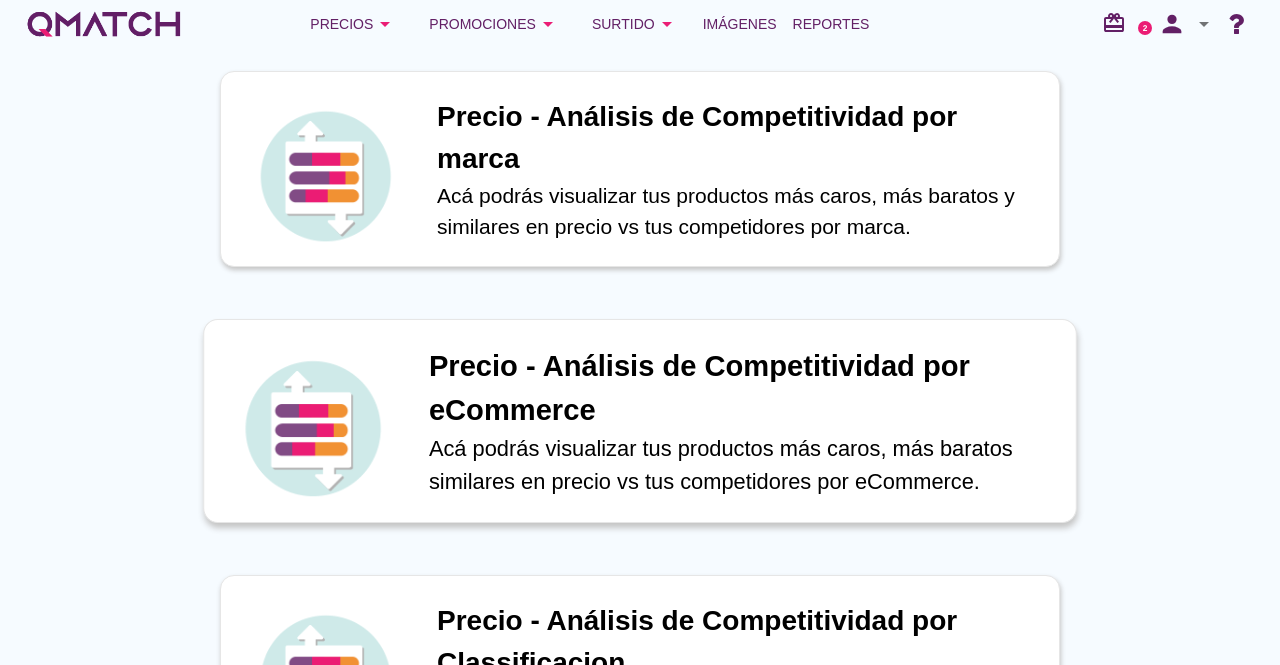 scroll, scrollTop: 0, scrollLeft: 0, axis: both 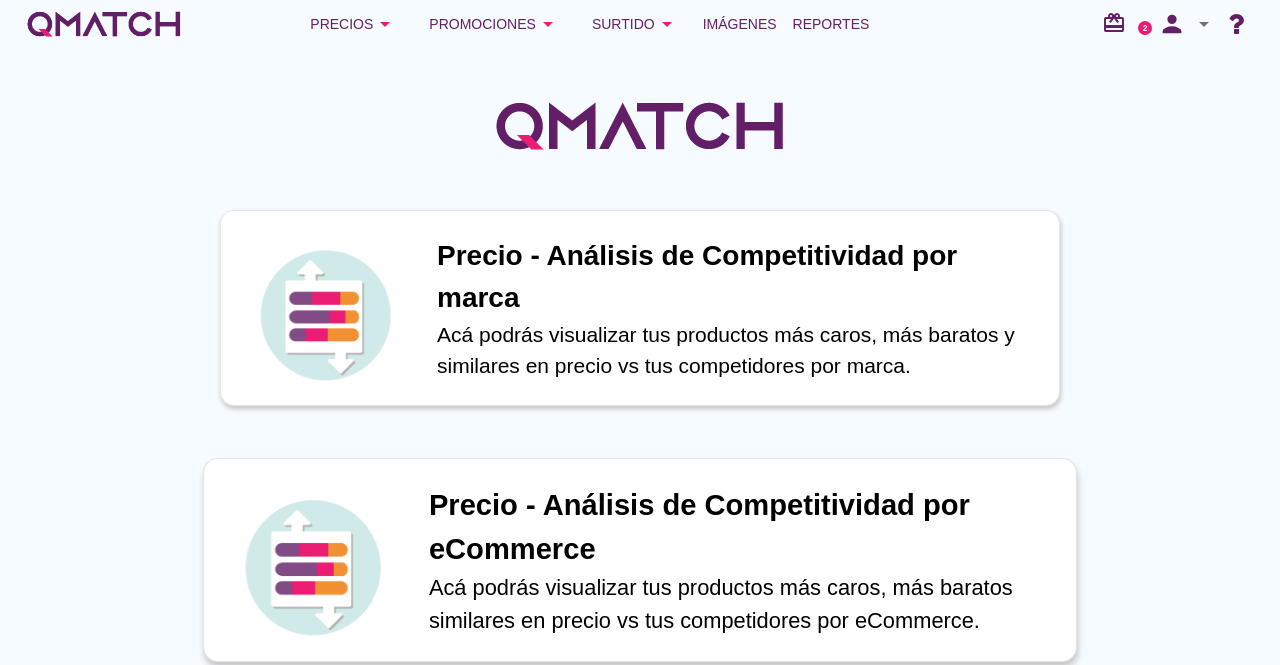 click on "Precio - Análisis de Competitividad por eCommerce" at bounding box center [742, 527] 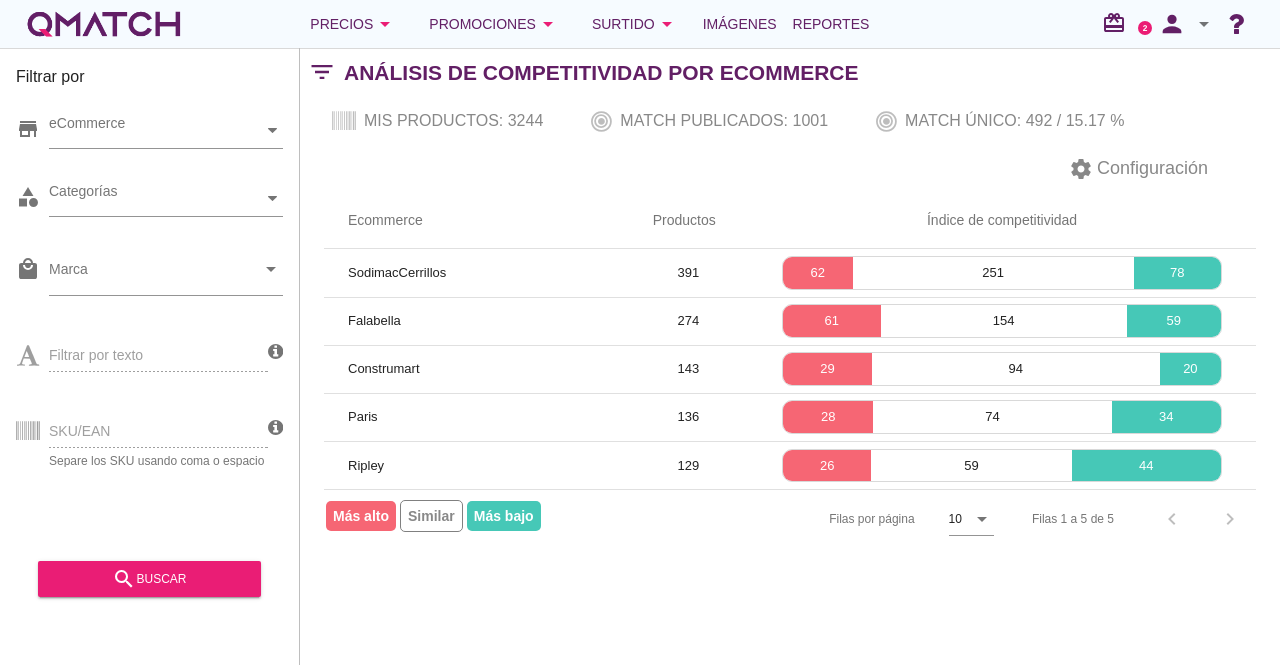 click on "SKU/EAN Separe los SKU usando coma o espacio" at bounding box center [142, 429] 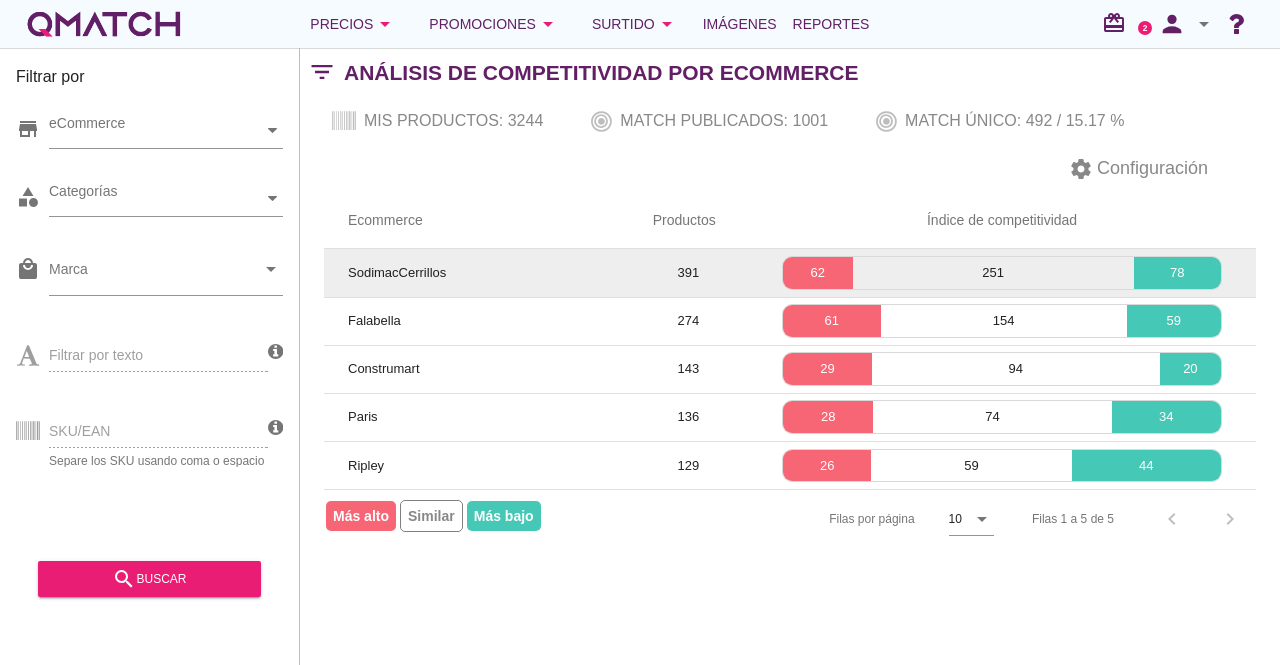 click on "391" at bounding box center (688, 273) 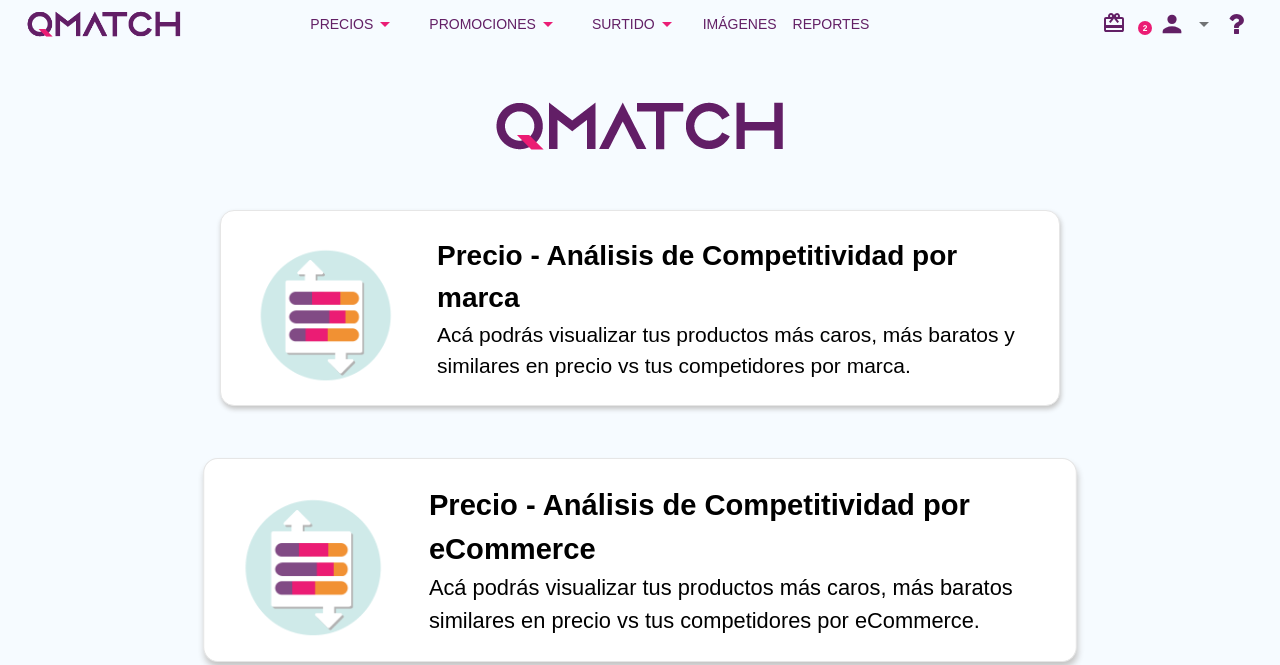 click on "Acá podrás visualizar tus productos más caros, más baratos similares en precio vs tus competidores por eCommerce." at bounding box center (742, 604) 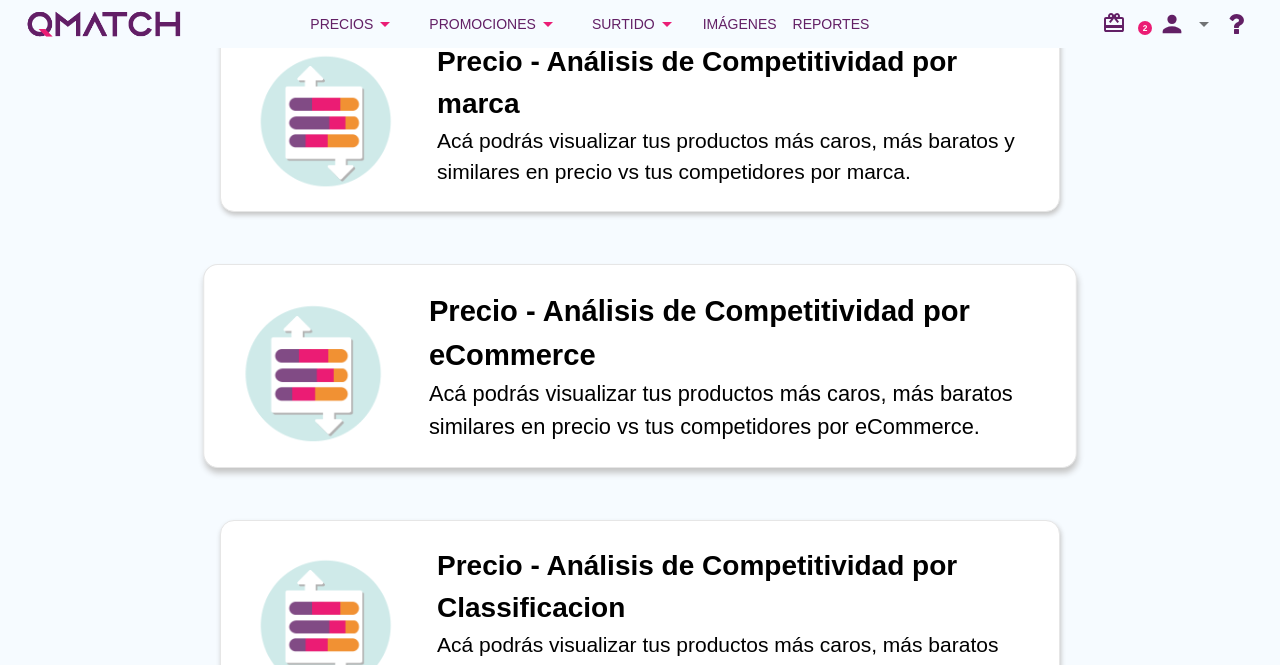 scroll, scrollTop: 300, scrollLeft: 0, axis: vertical 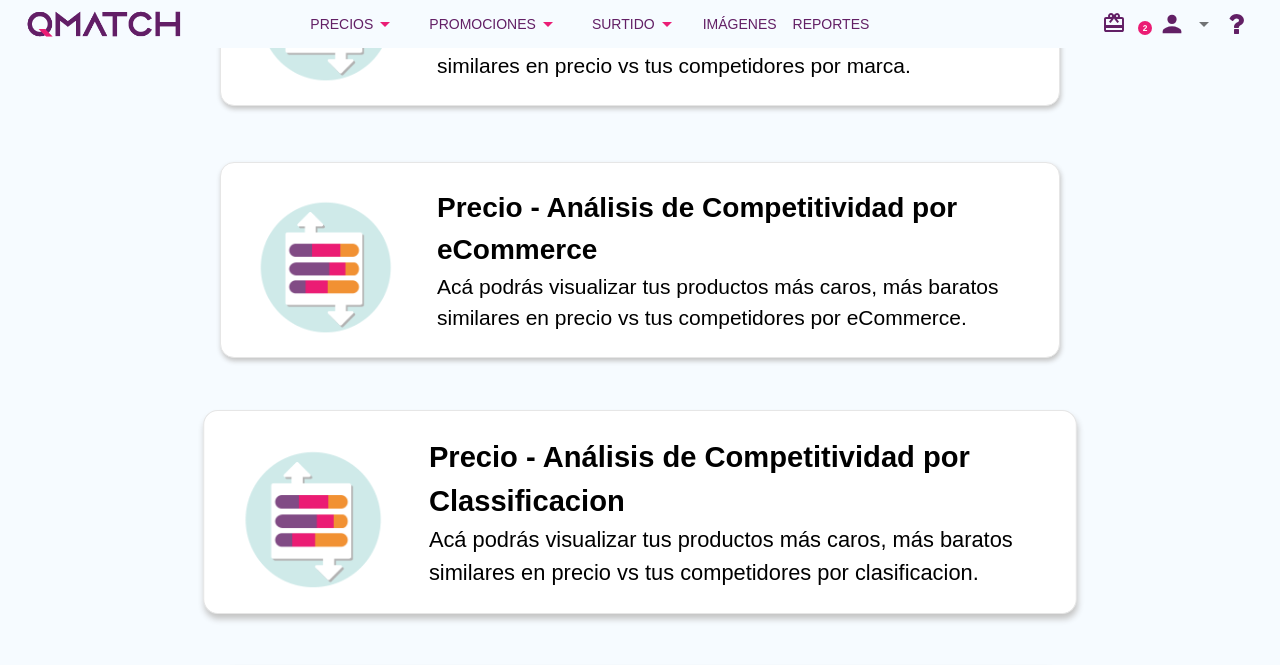 click on "Precio - Análisis de Competitividad por Classificacion" at bounding box center [742, 479] 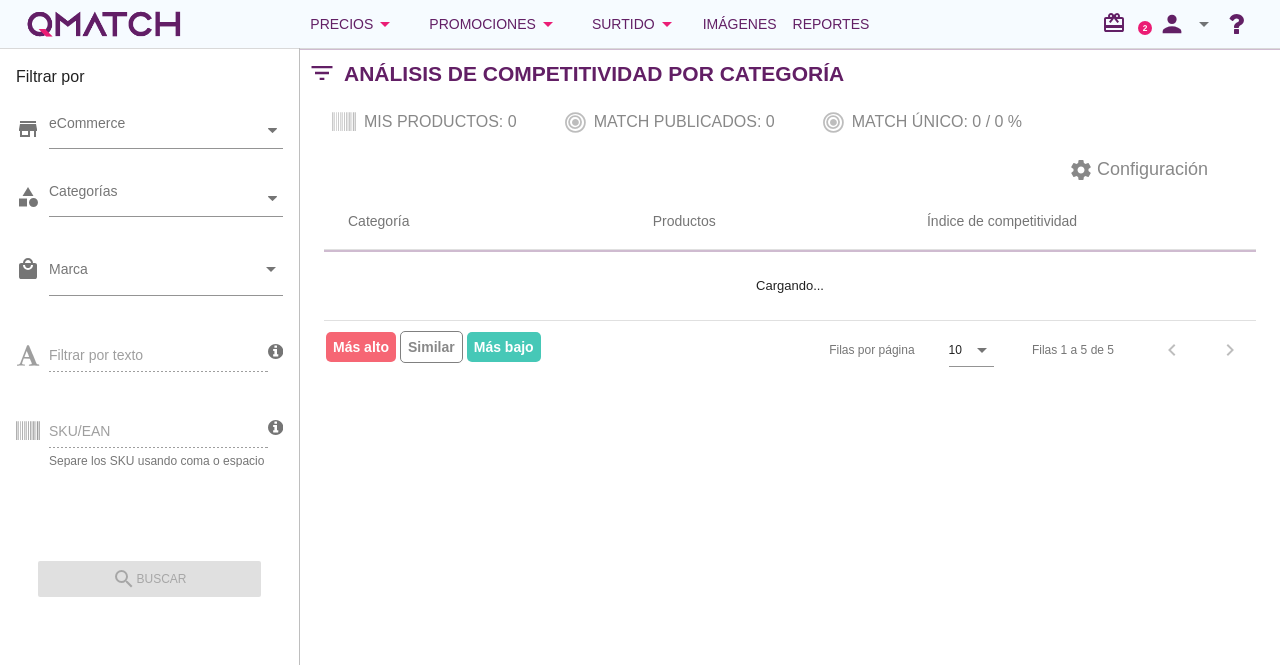 scroll, scrollTop: 0, scrollLeft: 0, axis: both 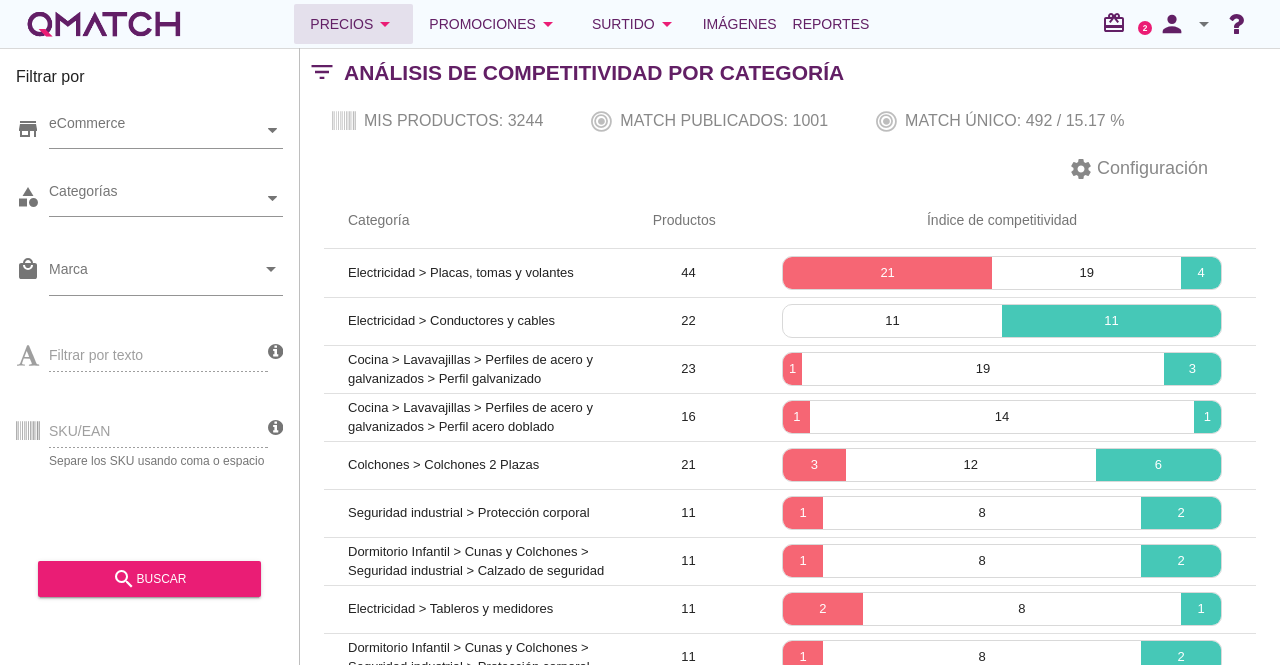 click on "arrow_drop_down" at bounding box center (385, 24) 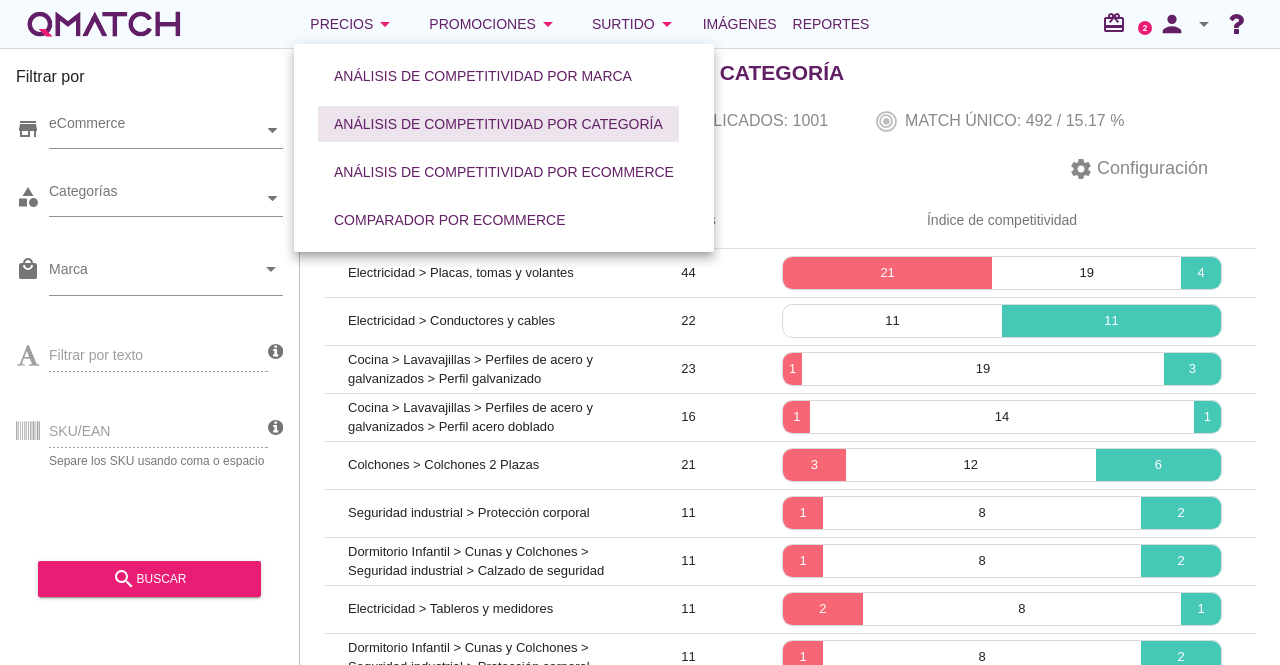 click on "Análisis de competitividad por categoría" at bounding box center [498, 124] 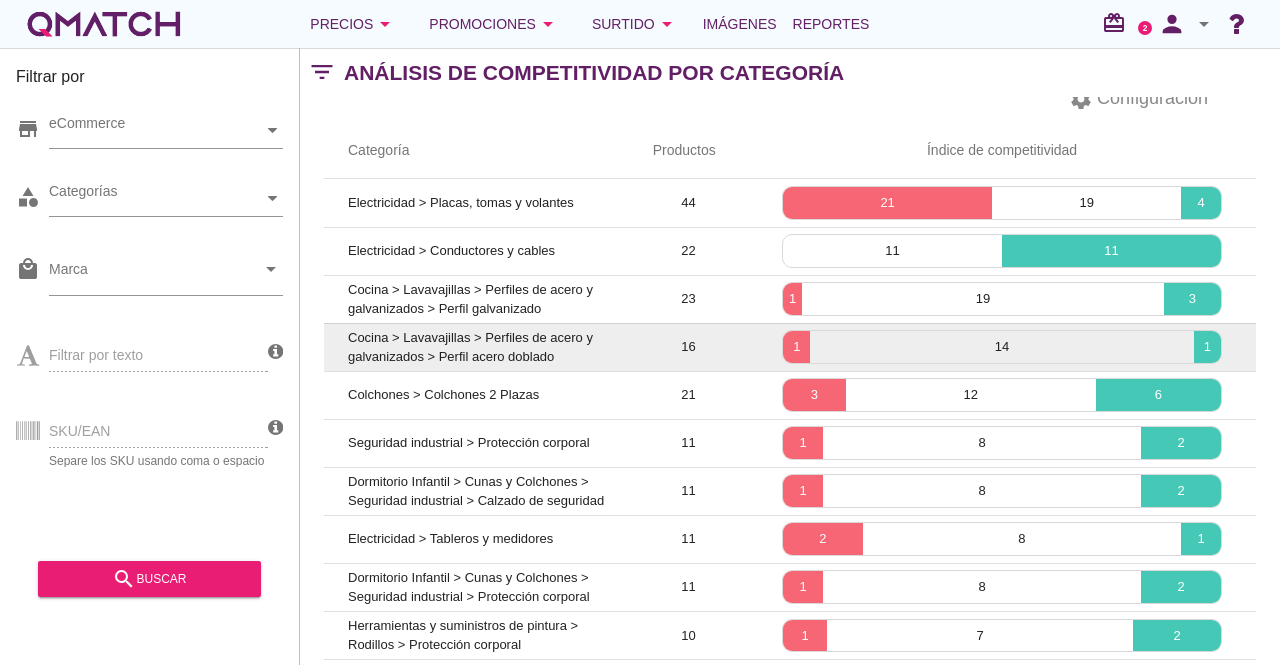scroll, scrollTop: 137, scrollLeft: 0, axis: vertical 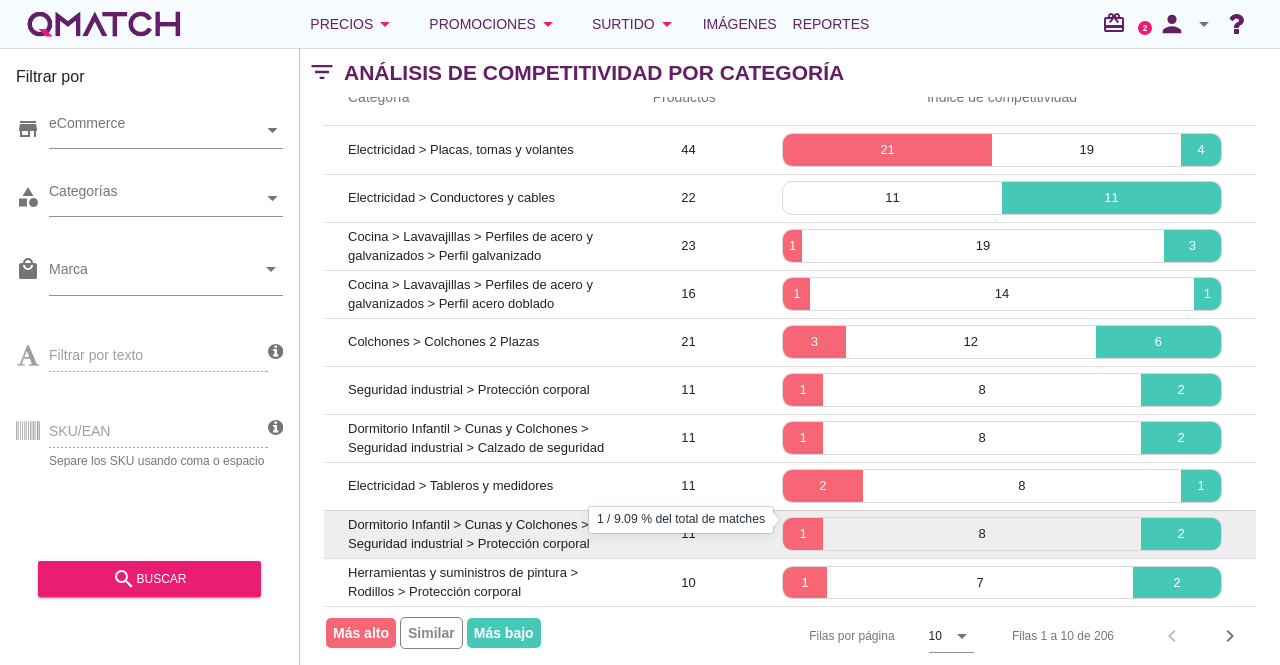 click on "1" at bounding box center (803, 534) 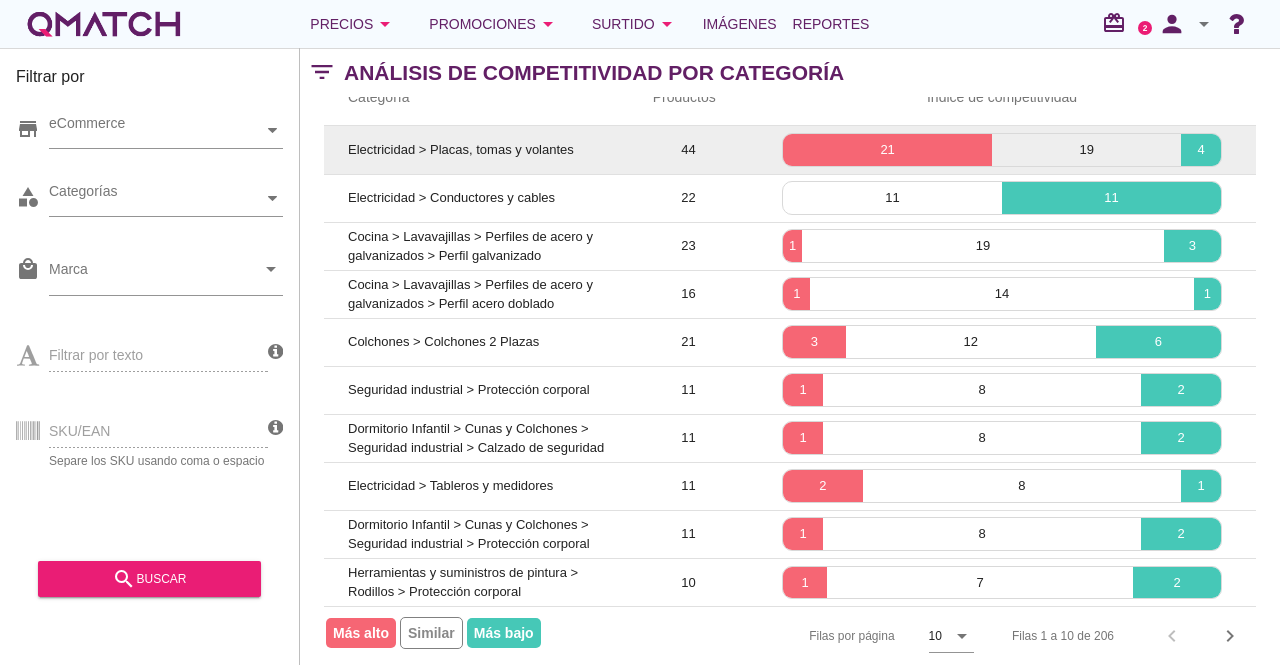 scroll, scrollTop: 0, scrollLeft: 0, axis: both 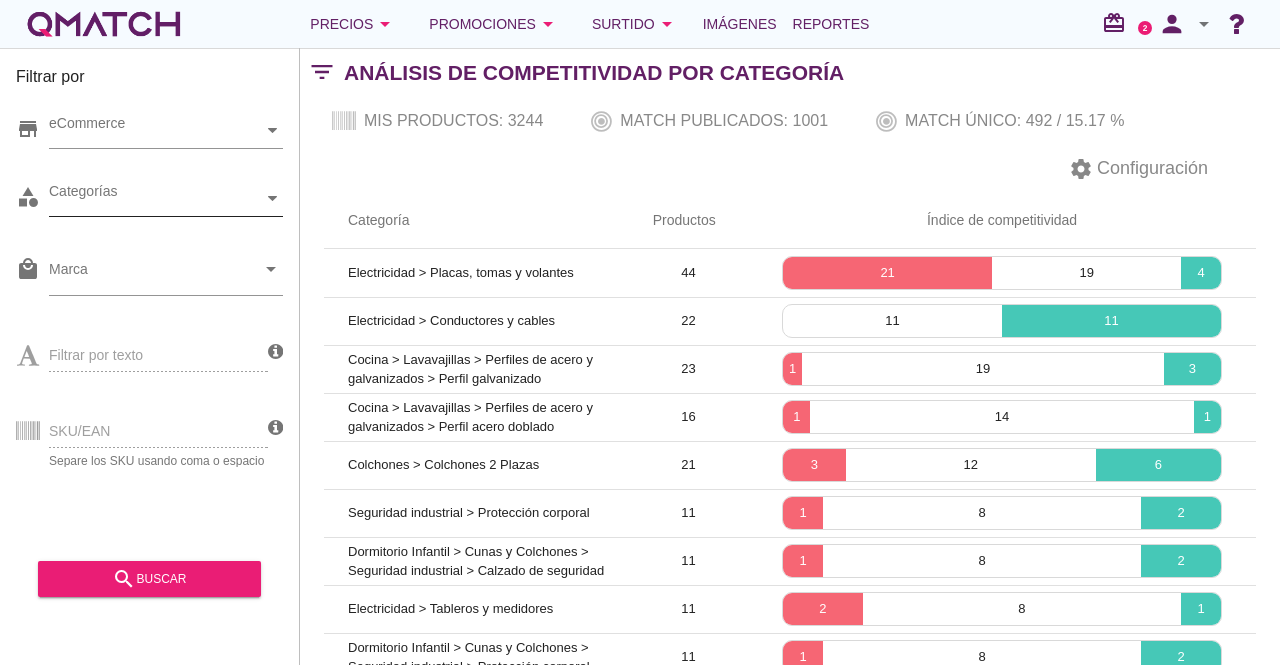click on "Categorías" at bounding box center (156, 198) 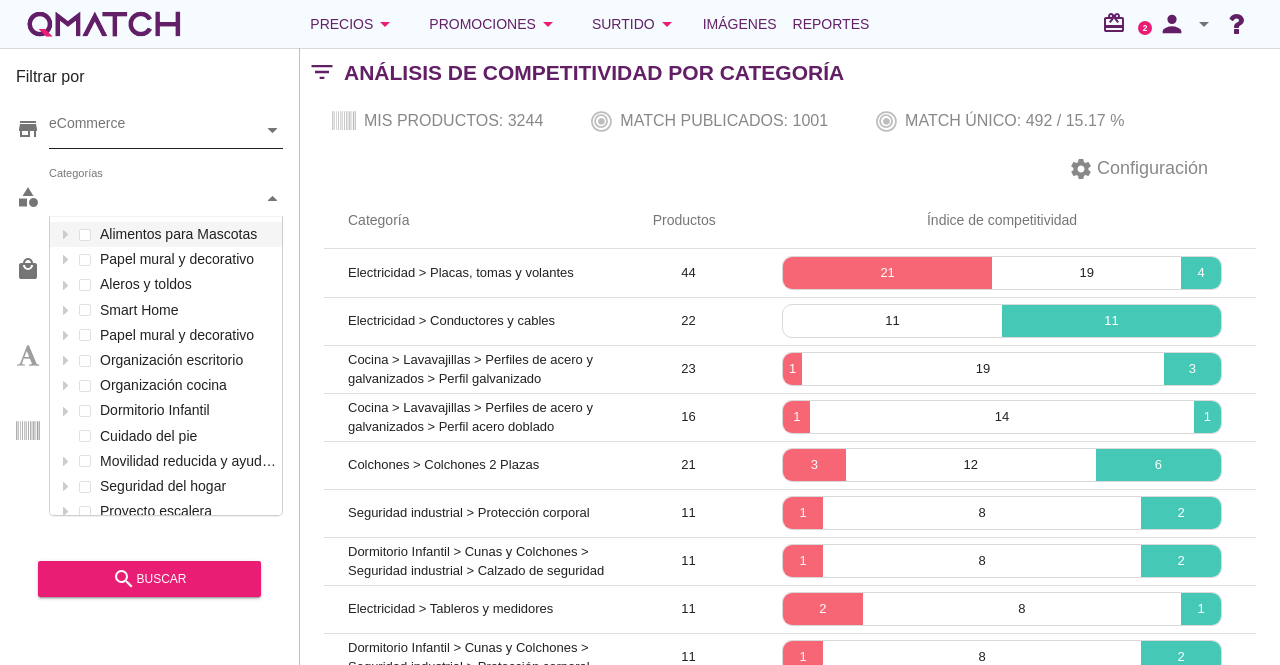 scroll, scrollTop: 301, scrollLeft: 234, axis: both 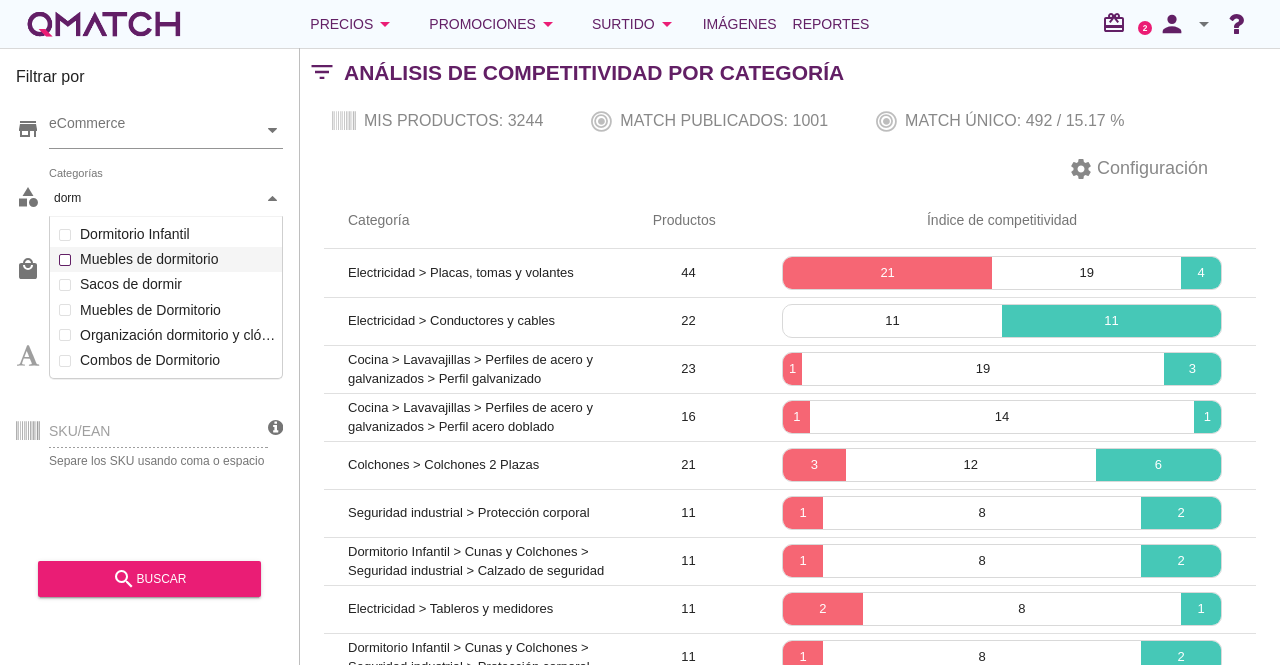 click on "Categorías dorm dorm Alimentos para Mascotas Papel mural y decorativo Aleros y toldos Smart Home Papel mural y decorativo Organización escritorio Organización cocina Dormitorio Infantil   Cuidado del pie  Movilidad reducida y ayuda para la vida diaria Seguridad del hogar Proyecto escalera Menaje de comedor   Extractores Cuidado de Mascotas Cajas organizadoras Pinturas en spray Organización de loggia Maquinaria y herramientas estacionarias Limpieza Herramientas y suministros de pintura Electricidad Barnices y tratamiento de superficies Artículos de traumatología y ortopedia Adhesivos, selladores y siliconas Ventanas y accesorios Tinas, hidromasajes y spa Seguridad industrial Ropa de Cama Puertas de exterior Muebles de terrazas Muebles de cocina Marcos y molduras Living y Sala de Estar Herramientas manuales Grifería de cocina Cabinas y duchas Comedor y Bar Cerraduras Aspirado y limpieza Casas y Camas para Mascotas Adhesivos y fragües Viaje y mudanza Seguridad infantil Seguridad automóvil Cocina" at bounding box center [166, 199] 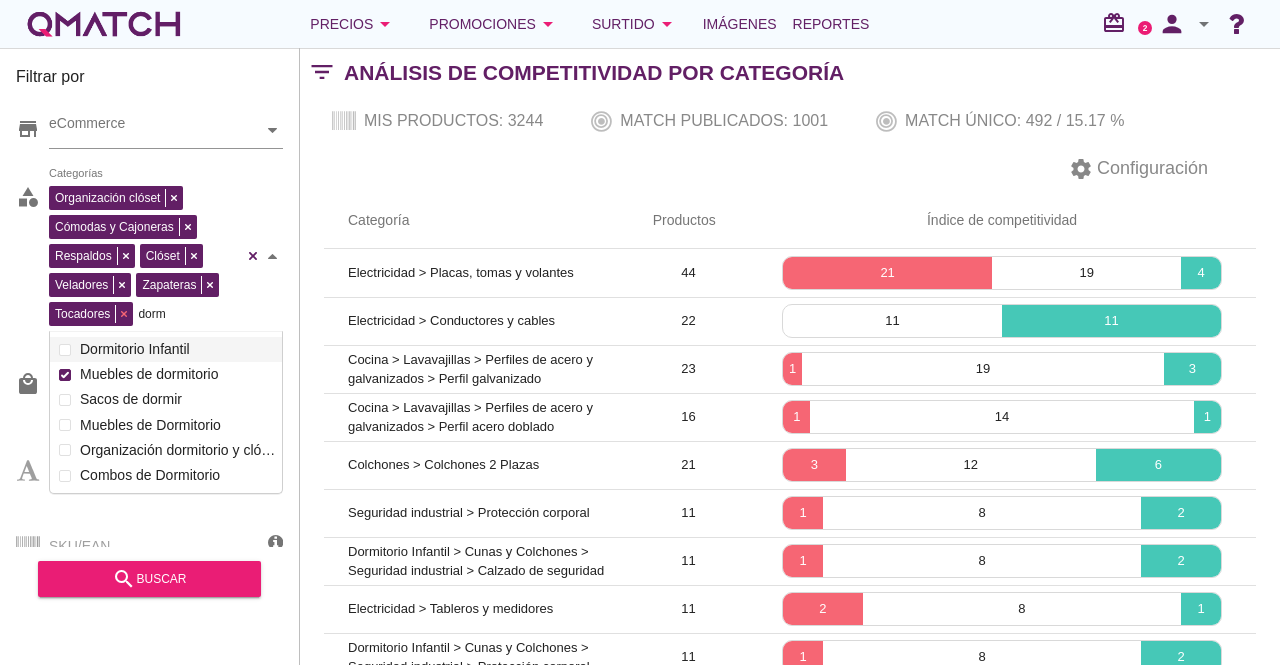 drag, startPoint x: 184, startPoint y: 316, endPoint x: 63, endPoint y: 309, distance: 121.20231 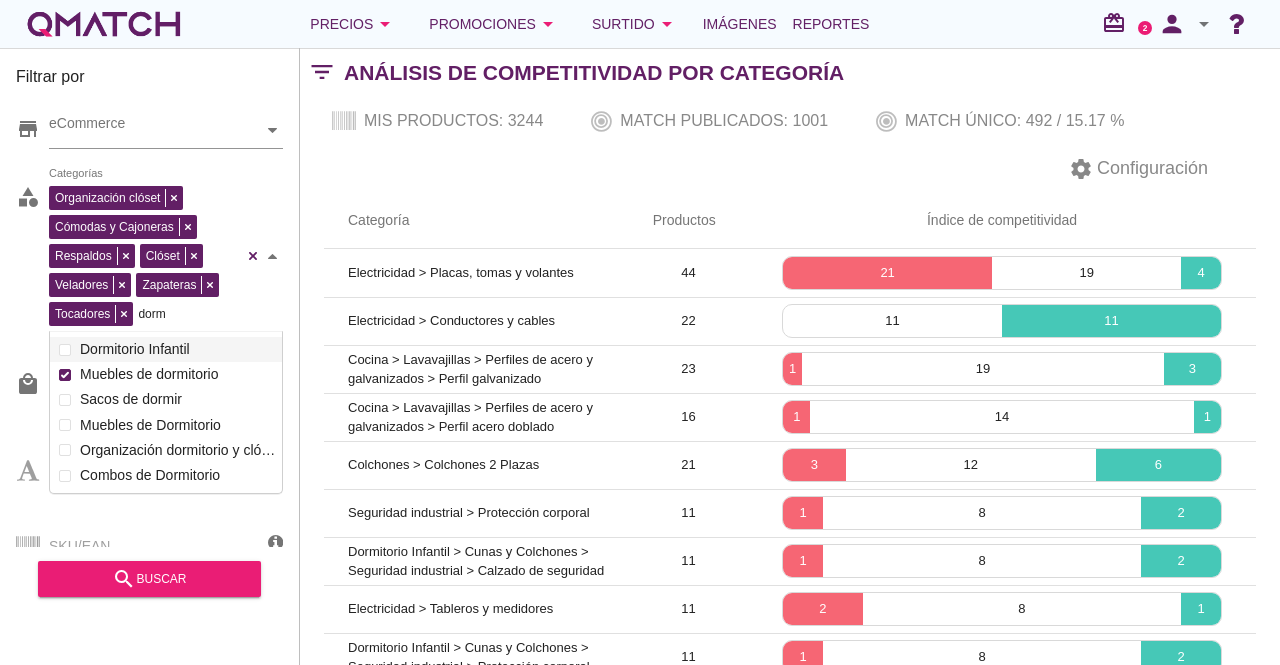 click on "Organización clóset Cómodas y Cajoneras Respaldos Clóset Veladores Zapateras Tocadores Categorías dorm dorm Alimentos para Mascotas Papel mural y decorativo Aleros y toldos Smart Home Papel mural y decorativo Organización escritorio Organización cocina Dormitorio Infantil   Cuidado del pie  Movilidad reducida y ayuda para la vida diaria Seguridad del hogar Proyecto escalera Menaje de comedor   Extractores Cuidado de Mascotas Cajas organizadoras Pinturas en spray Organización de loggia Maquinaria y herramientas estacionarias Limpieza Herramientas y suministros de pintura Electricidad Barnices y tratamiento de superficies Artículos de traumatología y ortopedia Adhesivos, selladores y siliconas Ventanas y accesorios Tinas, hidromasajes y spa Seguridad industrial Ropa de Cama Puertas de exterior Muebles de terrazas Muebles de cocina Marcos y molduras Living y Sala de Estar Herramientas manuales Grifería de cocina Cabinas y duchas Comedor y Bar Cerraduras Aspirado y limpieza Adhesivos y fragües" at bounding box center (166, 256) 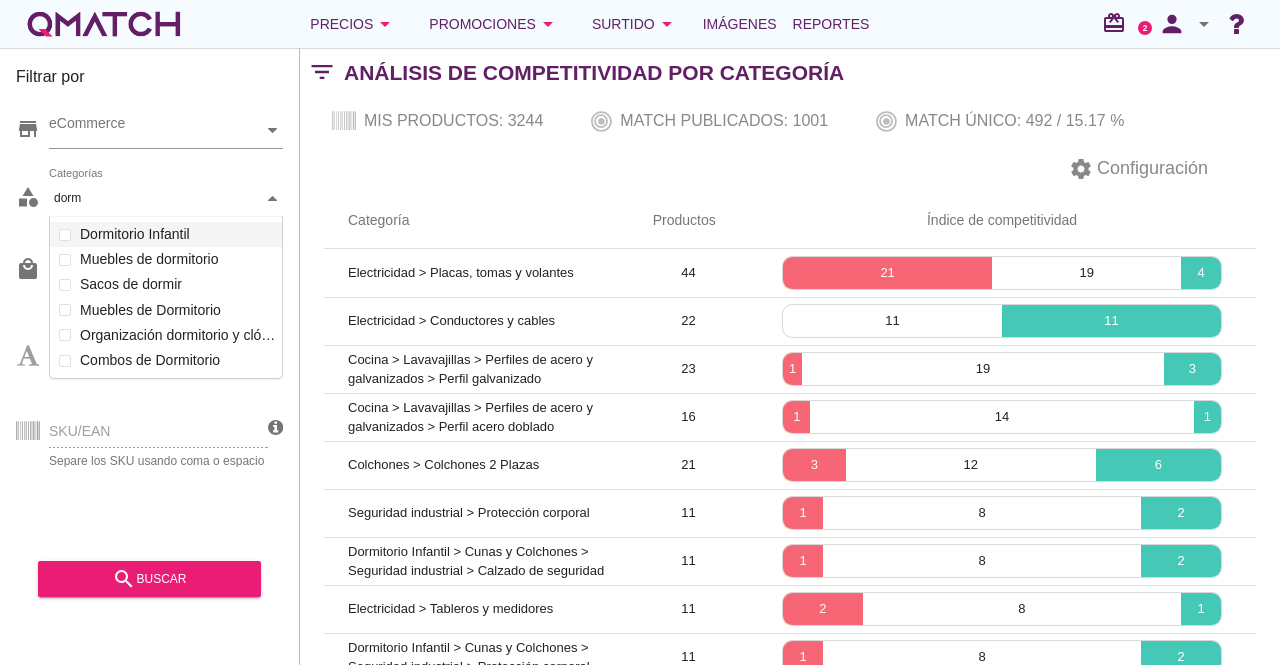 drag, startPoint x: 117, startPoint y: 195, endPoint x: 8, endPoint y: 193, distance: 109.01835 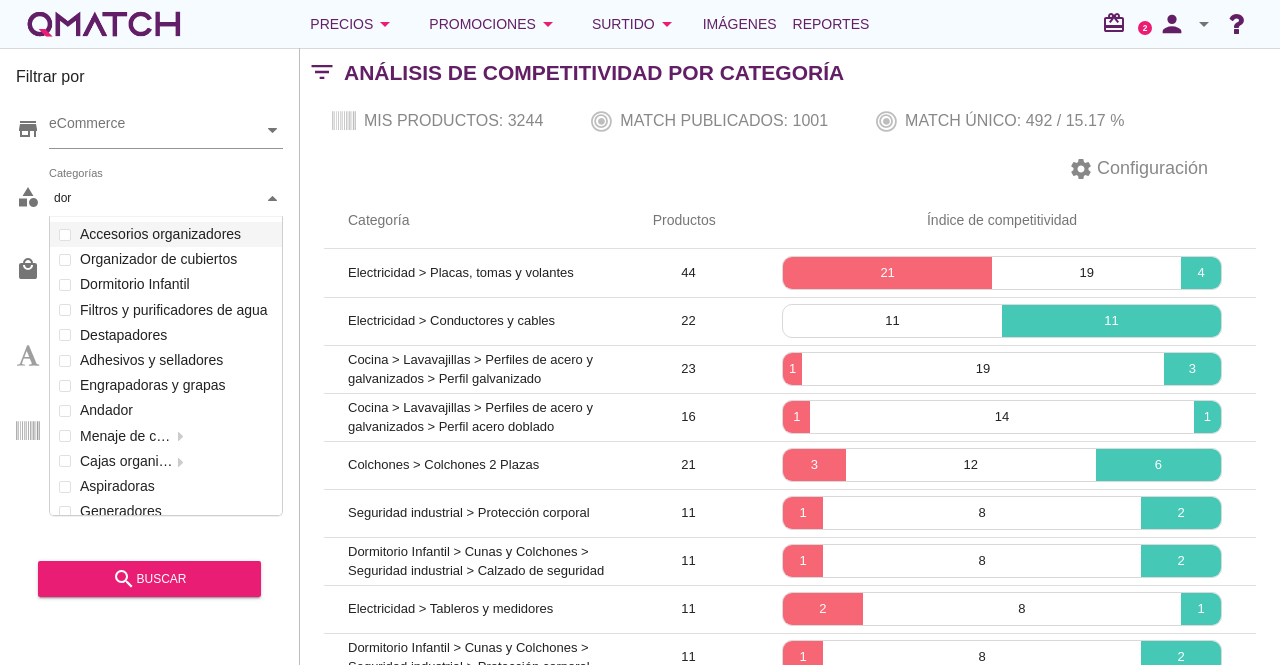 scroll, scrollTop: 301, scrollLeft: 234, axis: both 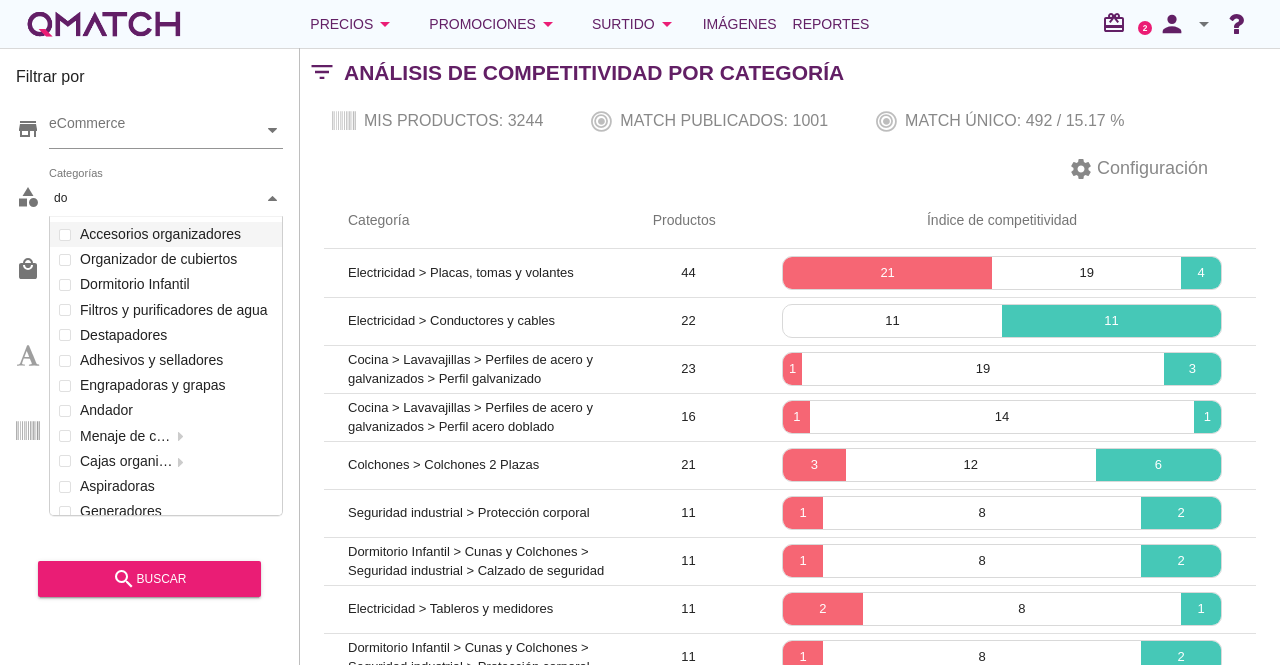 type on "d" 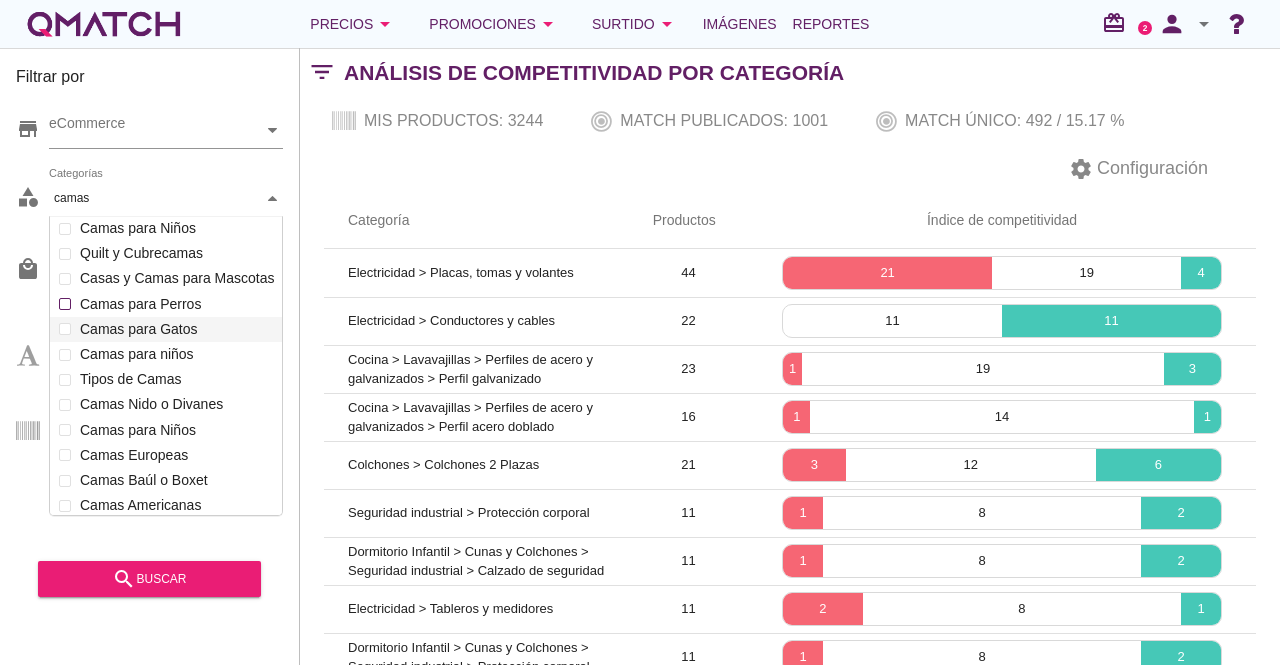 scroll, scrollTop: 0, scrollLeft: 0, axis: both 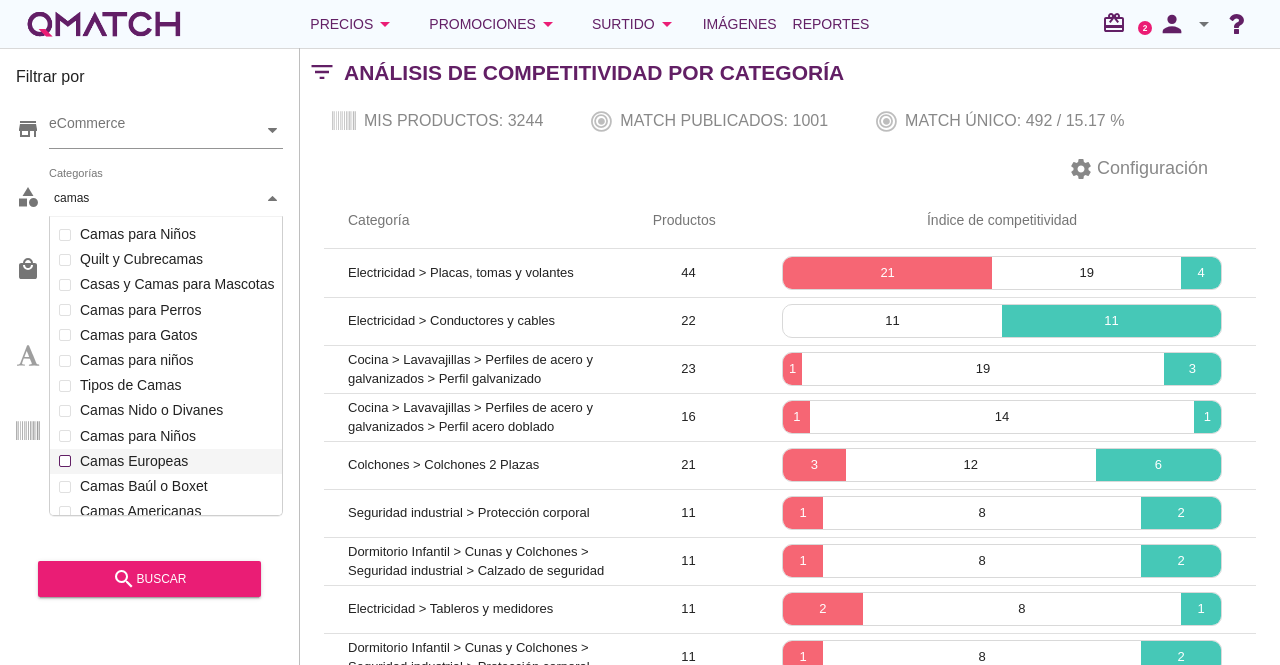 click on "Camas Europeas" at bounding box center (176, 461) 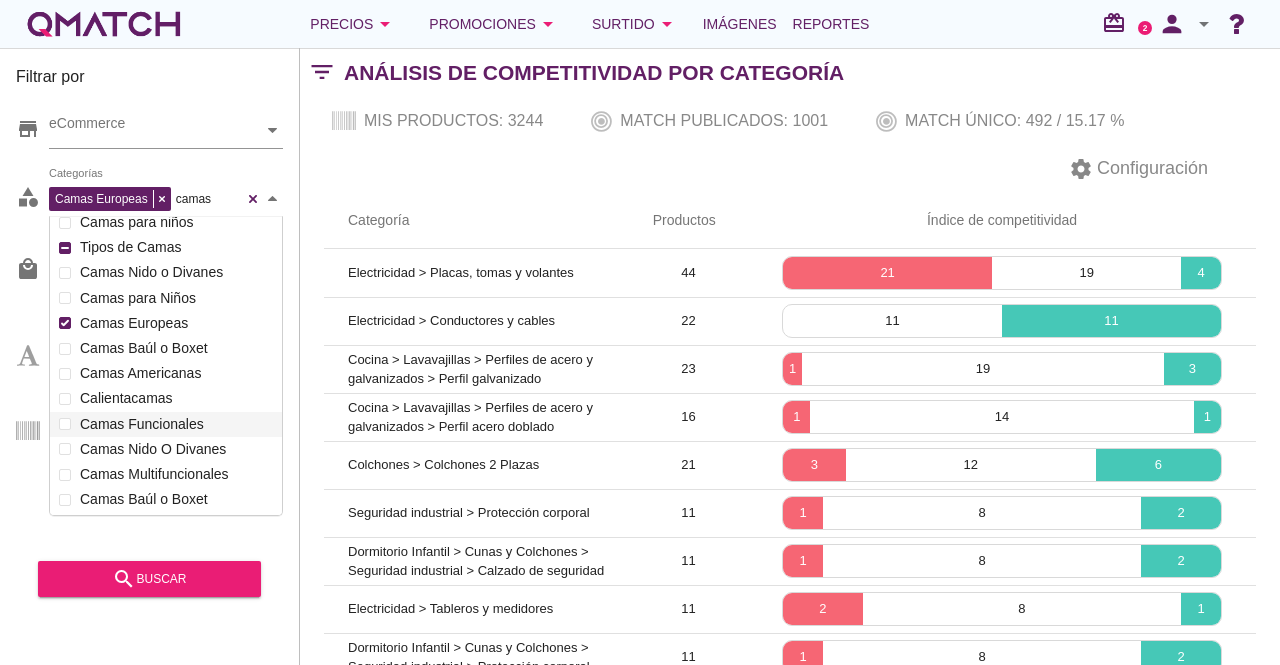 scroll, scrollTop: 200, scrollLeft: 0, axis: vertical 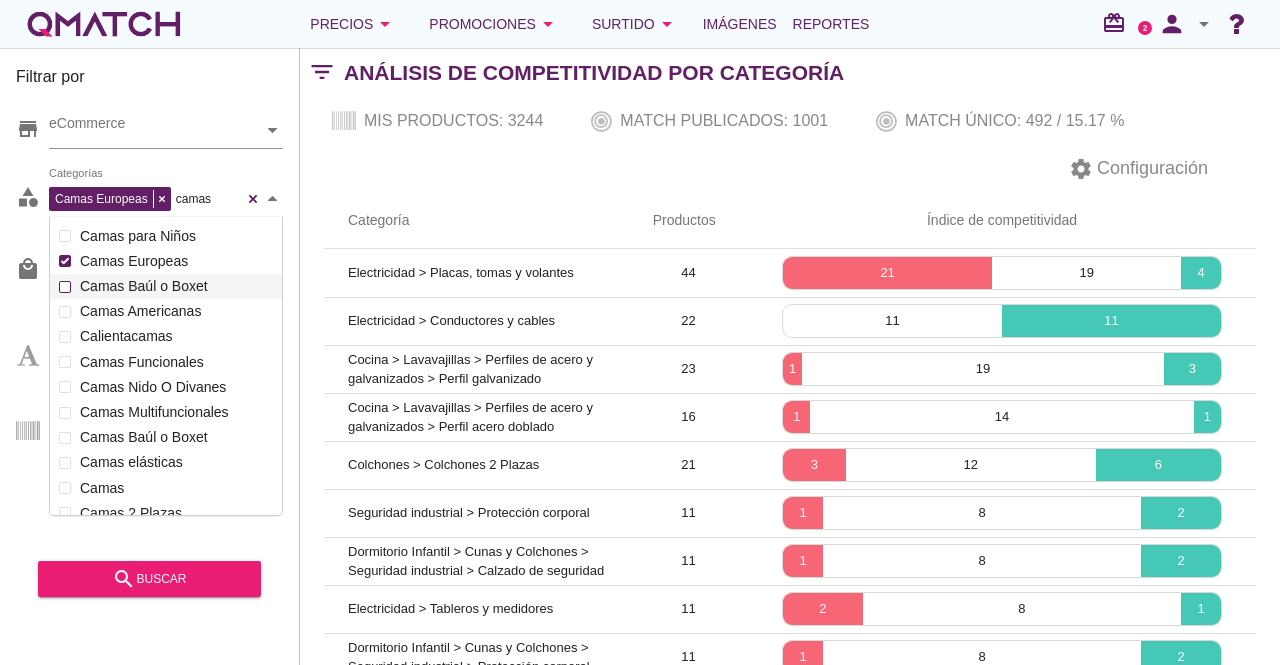 click on "Camarotes Camas Nido o Divanes Camas para Niños Camas Europeas   Box Spring Camas Baúl o Boxet Camas Americanas" at bounding box center (166, 261) 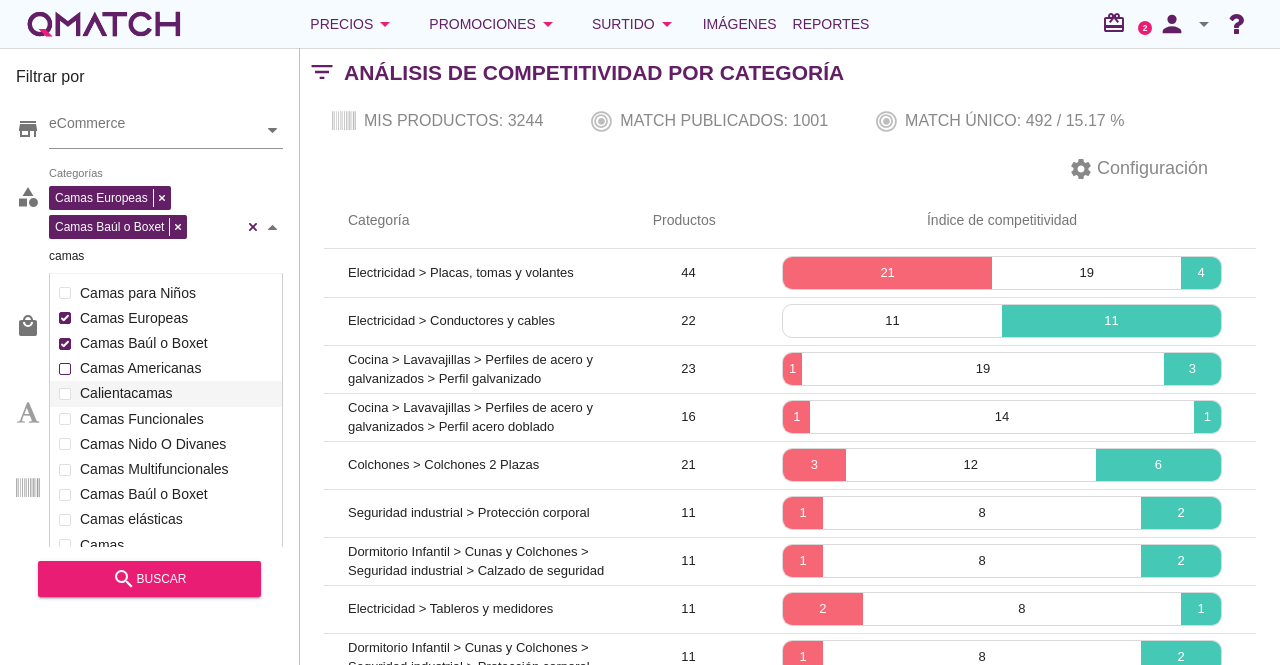 click on "Camas Americanas" at bounding box center [176, 368] 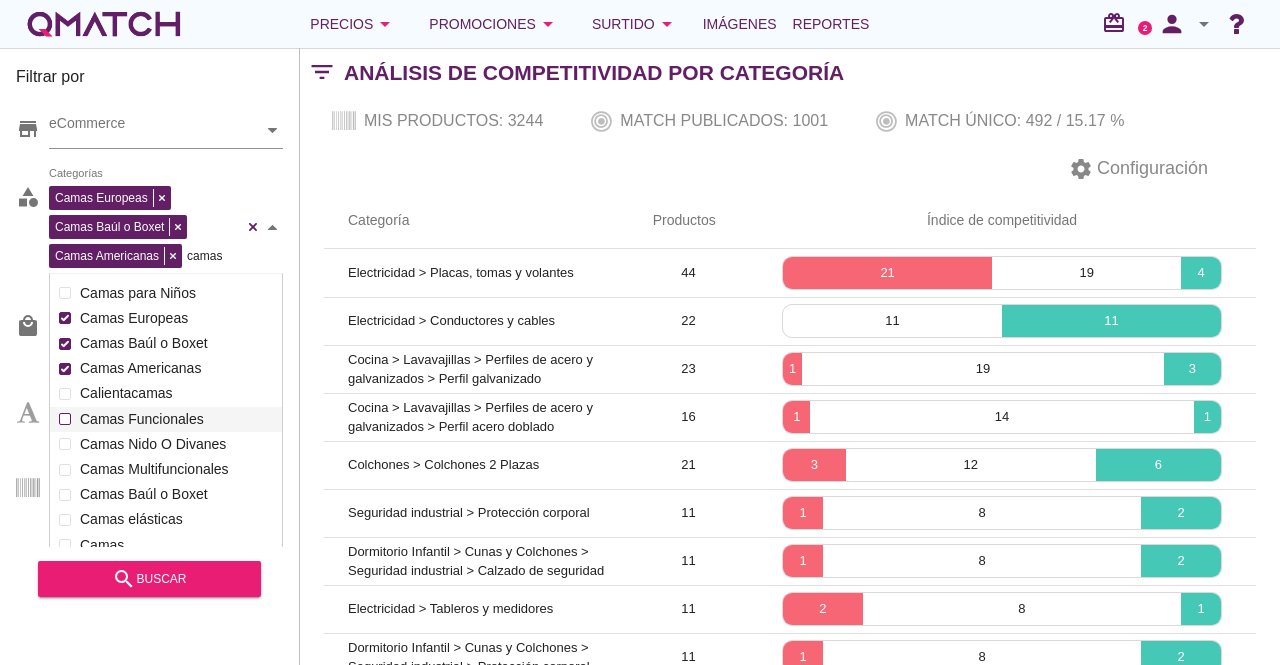 click on "Camas Europeas Camas Baúl o Boxet Camas Americanas Categorías camas camas Alimentos para Mascotas Papel mural y decorativo Aleros y toldos Smart Home Papel mural y decorativo Organización escritorio Organización cocina Dormitorio Infantil Cunas y Colchones   Camarotes   Iluminación Infantil   Sala de Juegos Camas para Niños   Seguridad infantil Alfombras Infantiles   Organización Infantil   Clósets y Cómodas   Decoración Infantil   Ropa de Cama Infantil   Cuidado del pie  Movilidad reducida y ayuda para la vida diaria Seguridad del hogar Proyecto escalera Menaje de comedor   Extractores Cuidado de Mascotas Cajas organizadoras Pinturas en spray Organización de loggia Maquinaria y herramientas estacionarias Limpieza Herramientas y suministros de pintura Electricidad Barnices y tratamiento de superficies Artículos de traumatología y ortopedia Adhesivos, selladores y siliconas Ventanas y accesorios Tinas, hidromasajes y spa Seguridad industrial Ropa de Cama   Almohadas y Cojines" at bounding box center (166, 227) 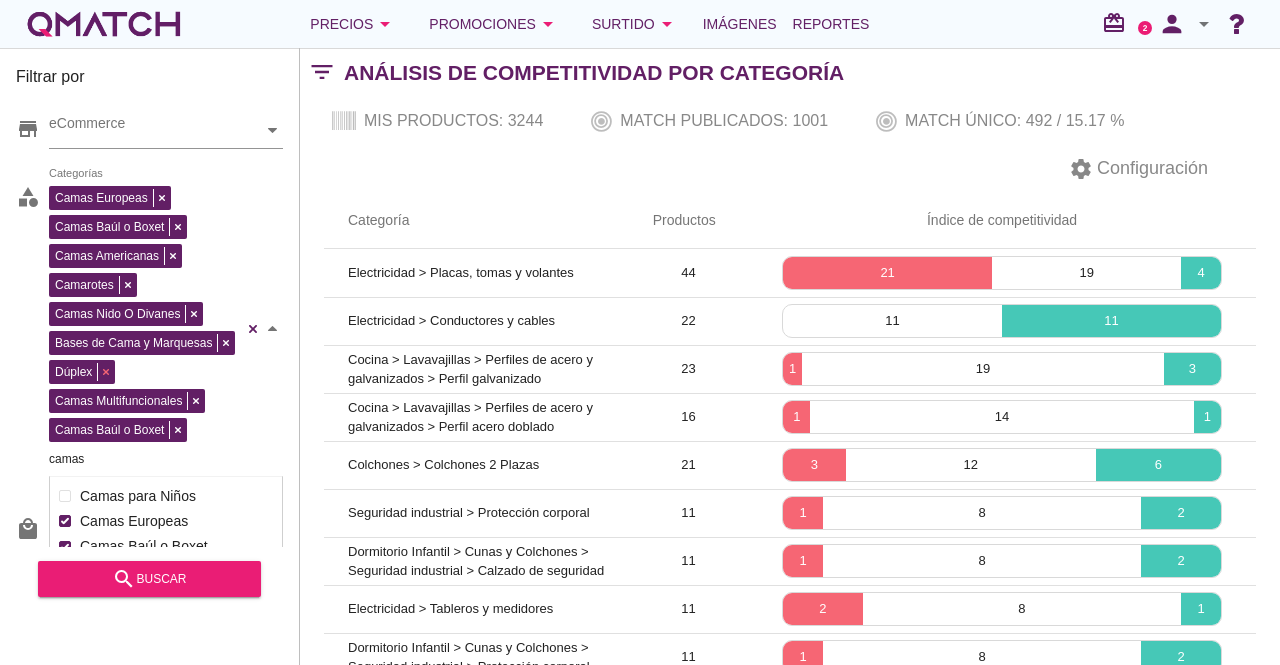 click on "Camas Europeas Camas Baúl o Boxet Camas Americanas Camarotes Camas Nido O Divanes Bases de Cama y Marquesas Dúplex Camas Multifuncionales Camas Baúl o Boxet Categorías camas camas" at bounding box center (146, 326) 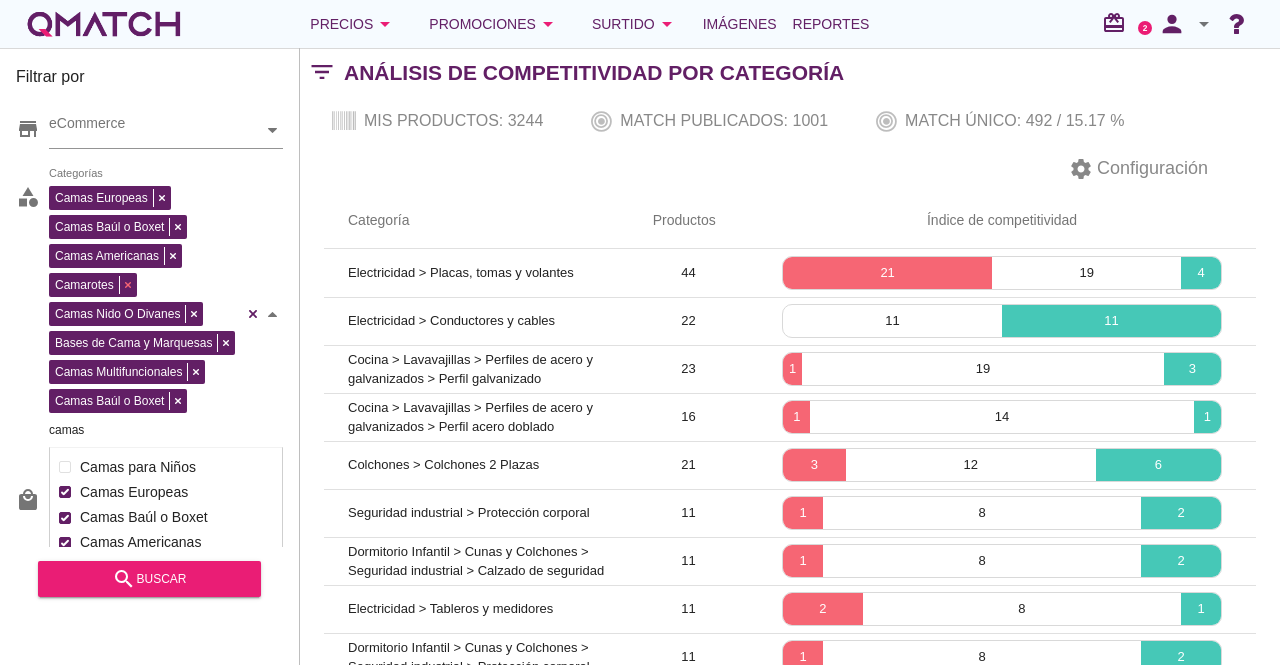 click on "Camas Europeas Camas Baúl o Boxet Camas Americanas Camarotes Camas Nido O Divanes Bases de Cama y Marquesas Camas Multifuncionales Camas Baúl o Boxet Categorías camas camas" at bounding box center (146, 311) 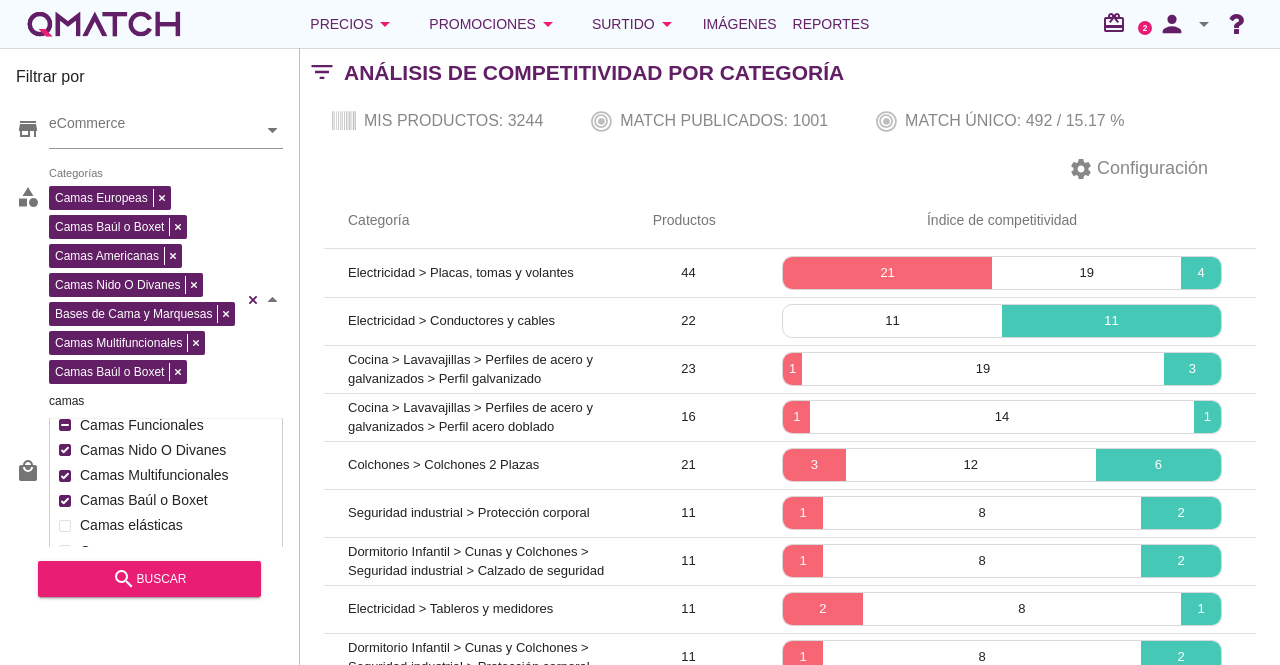 scroll, scrollTop: 341, scrollLeft: 0, axis: vertical 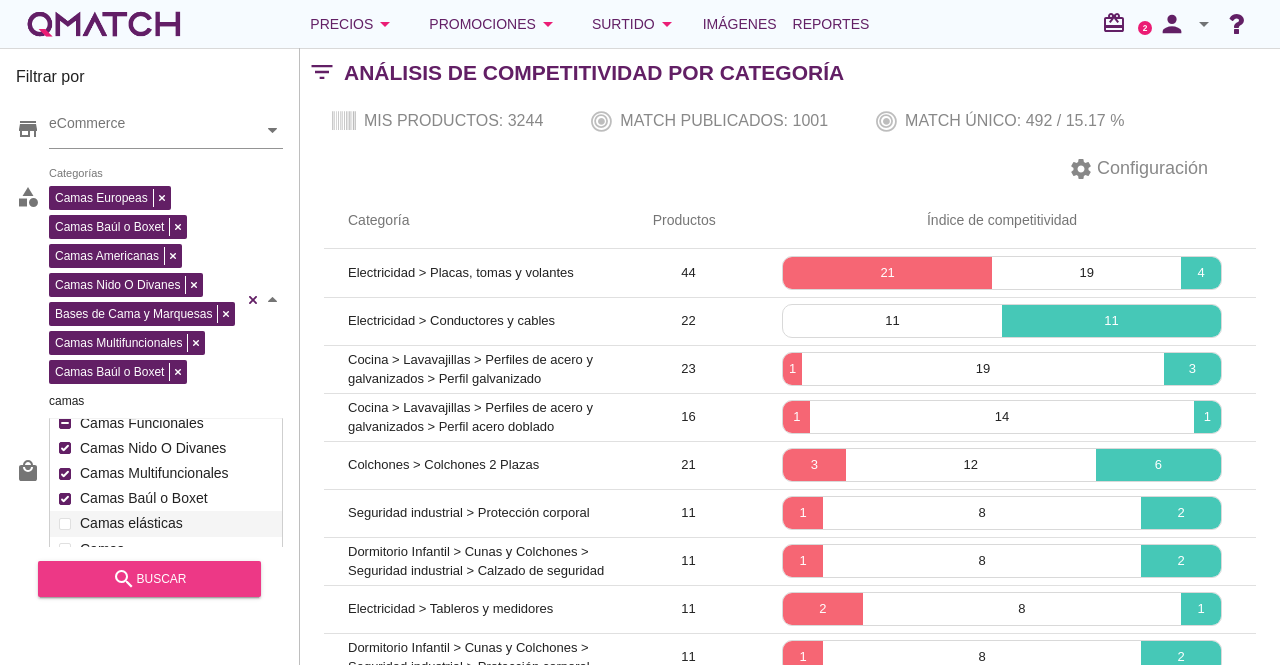 type on "camas" 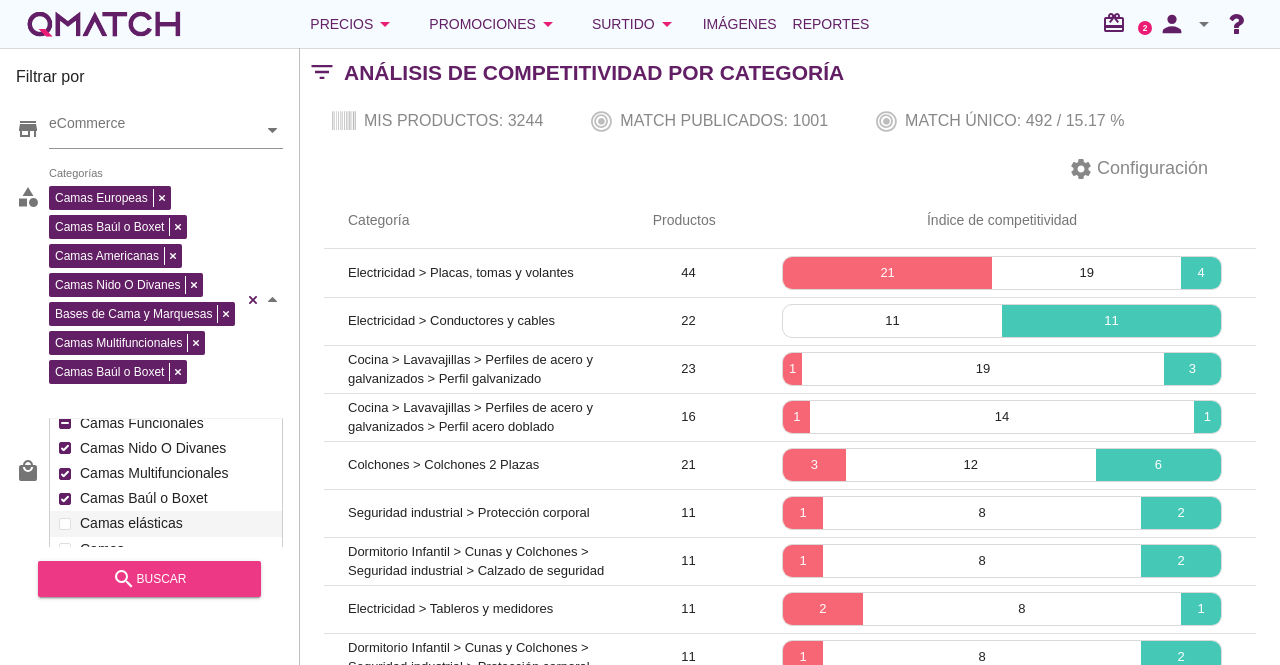 click on "search
buscar" at bounding box center (149, 579) 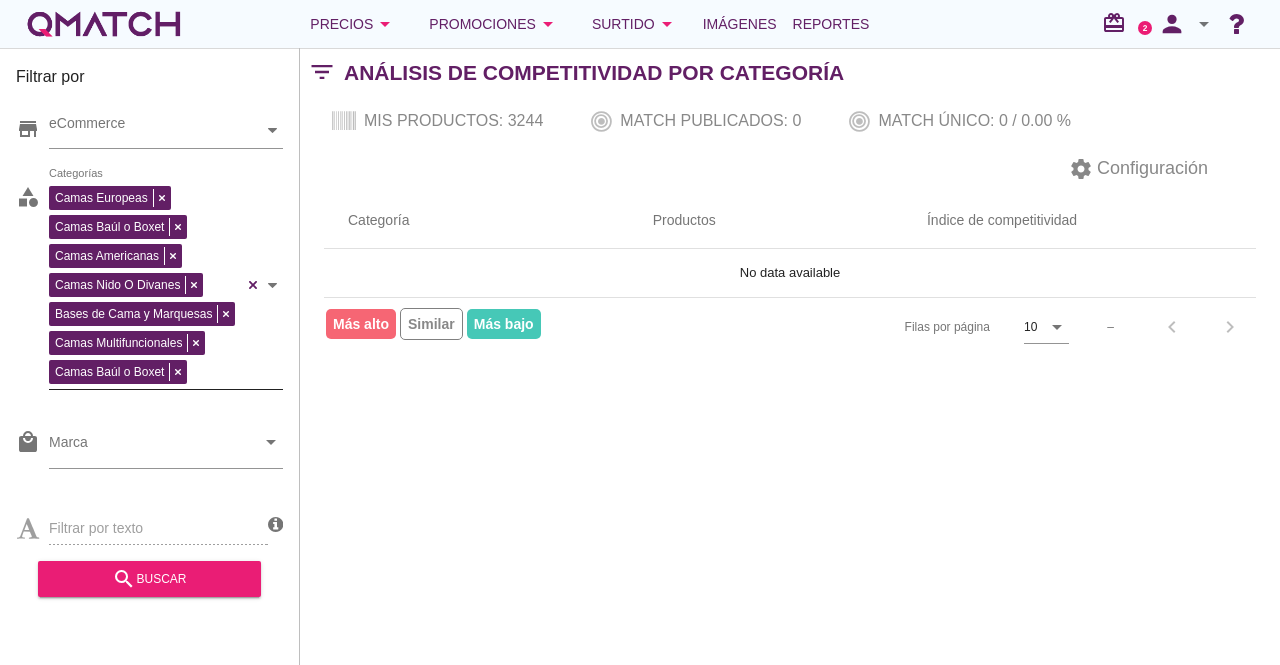 click on "Mis productos: 3244
Match publicados: 0
Match único: 0 / 0.00 %" at bounding box center [790, 121] 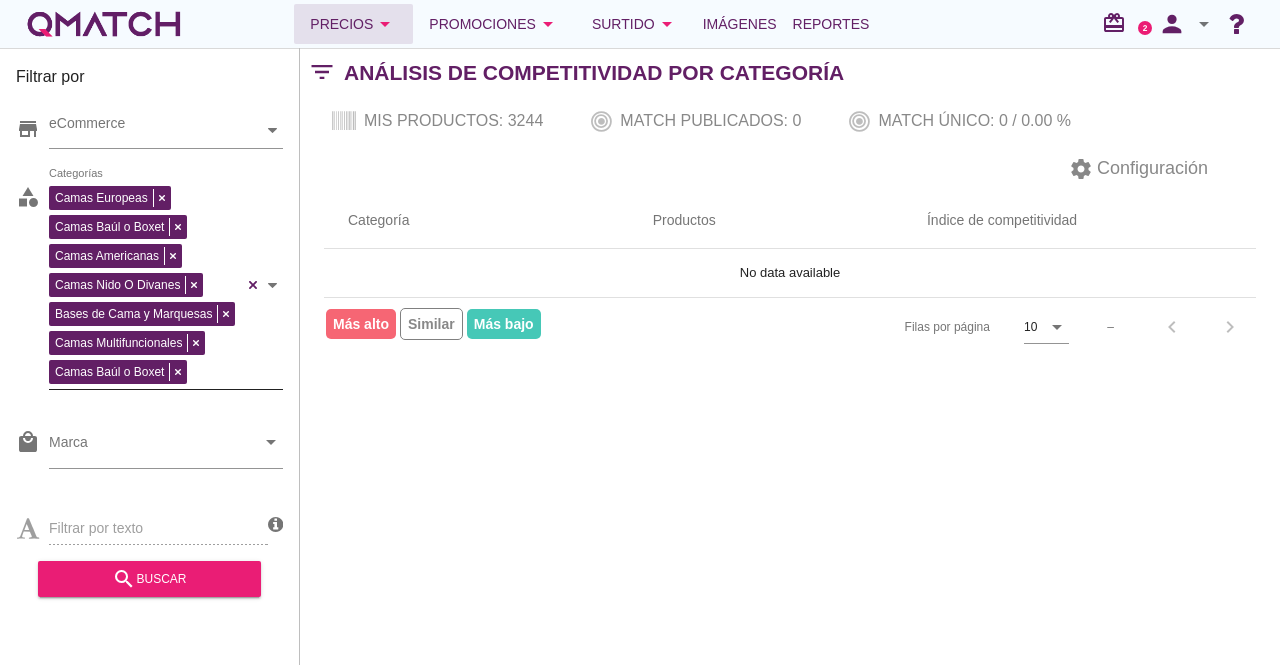 click on "Precios
arrow_drop_down" at bounding box center [353, 24] 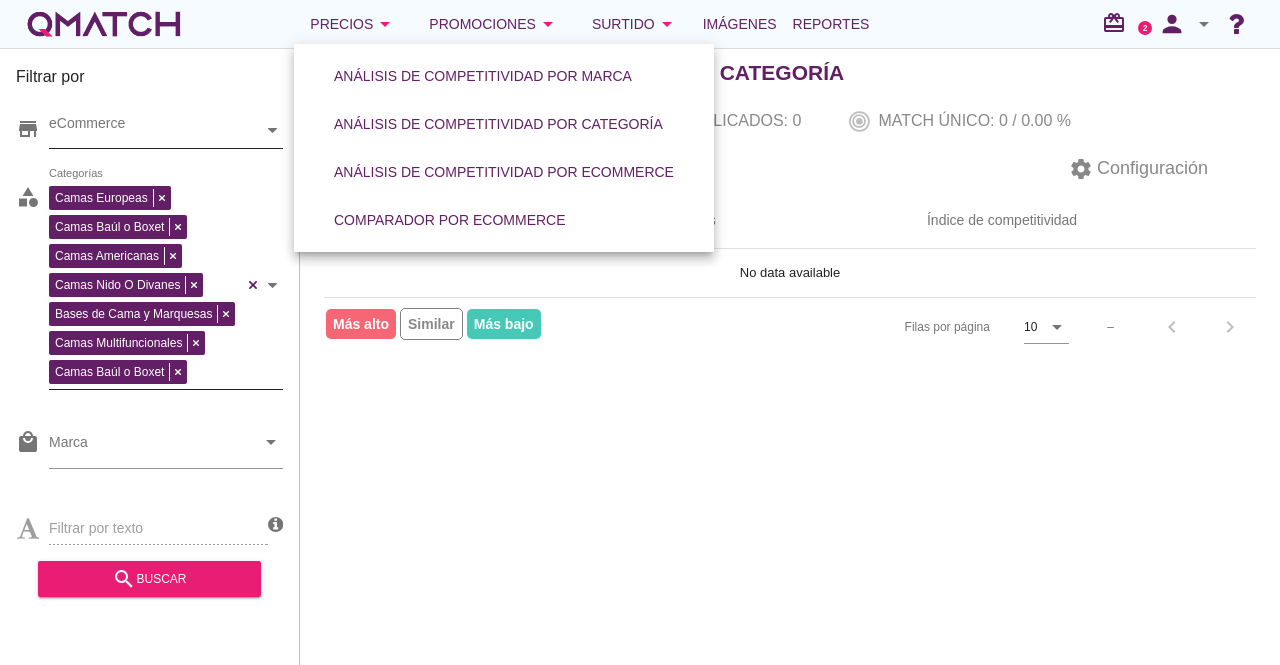 click on "eCommerce" at bounding box center [156, 130] 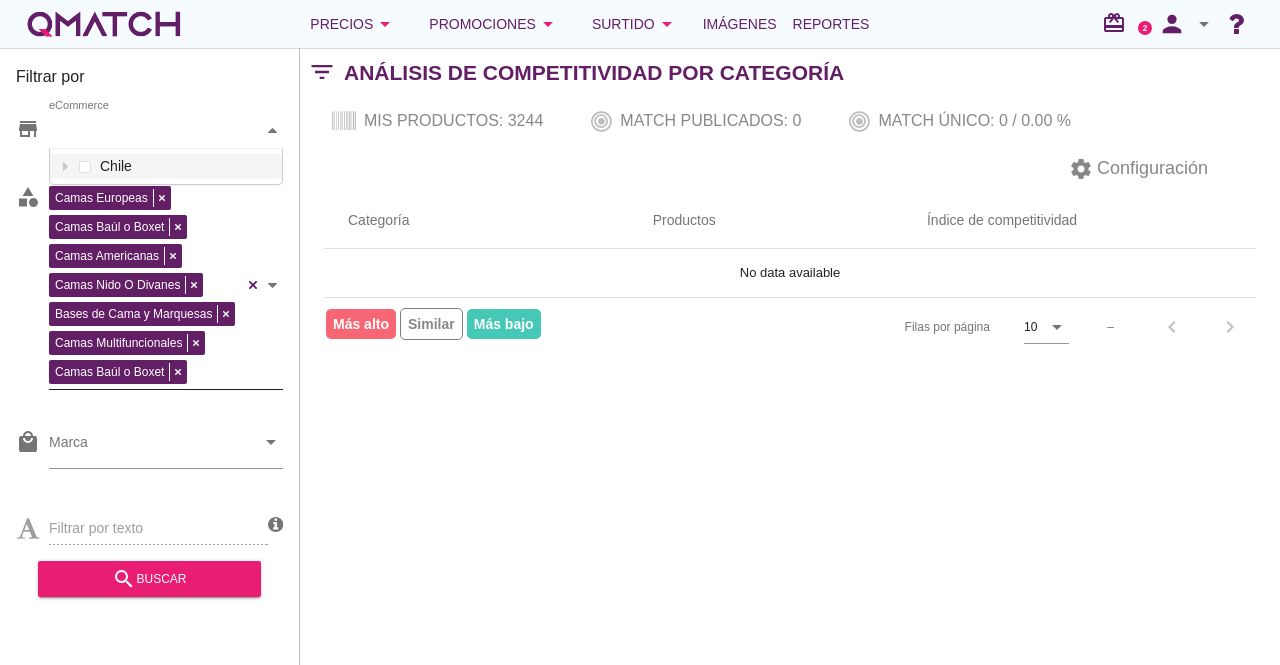 scroll, scrollTop: 38, scrollLeft: 234, axis: both 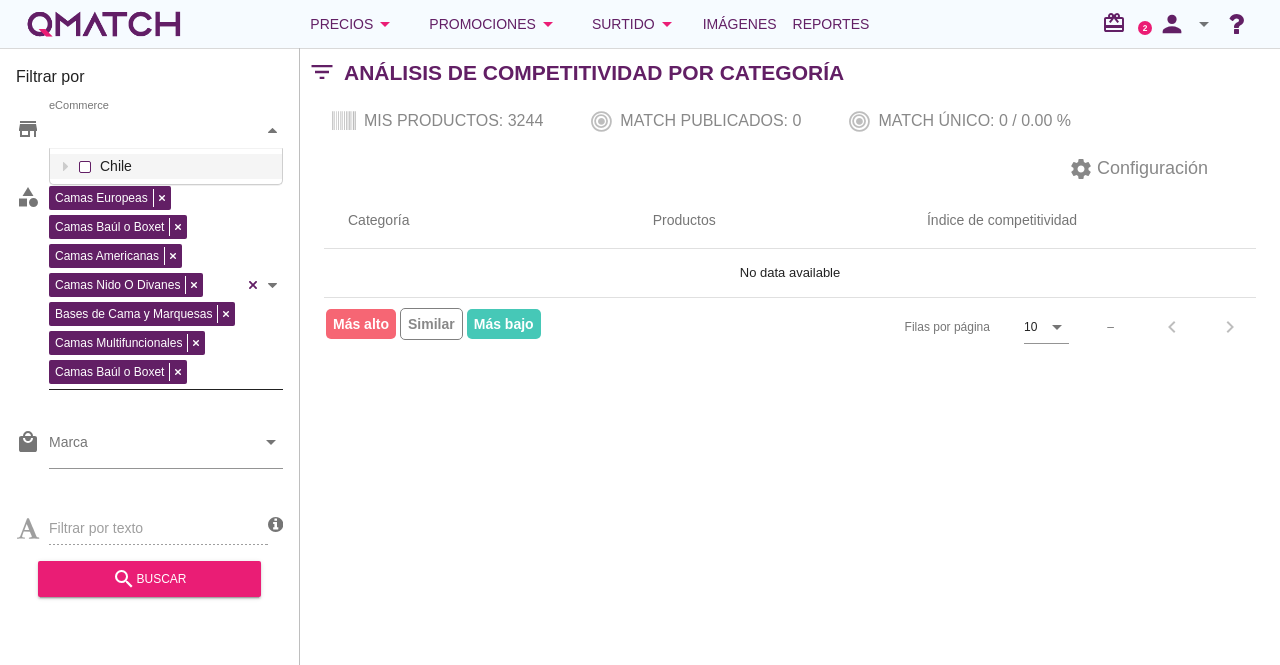 click on "eCommerce Chile" at bounding box center [166, 131] 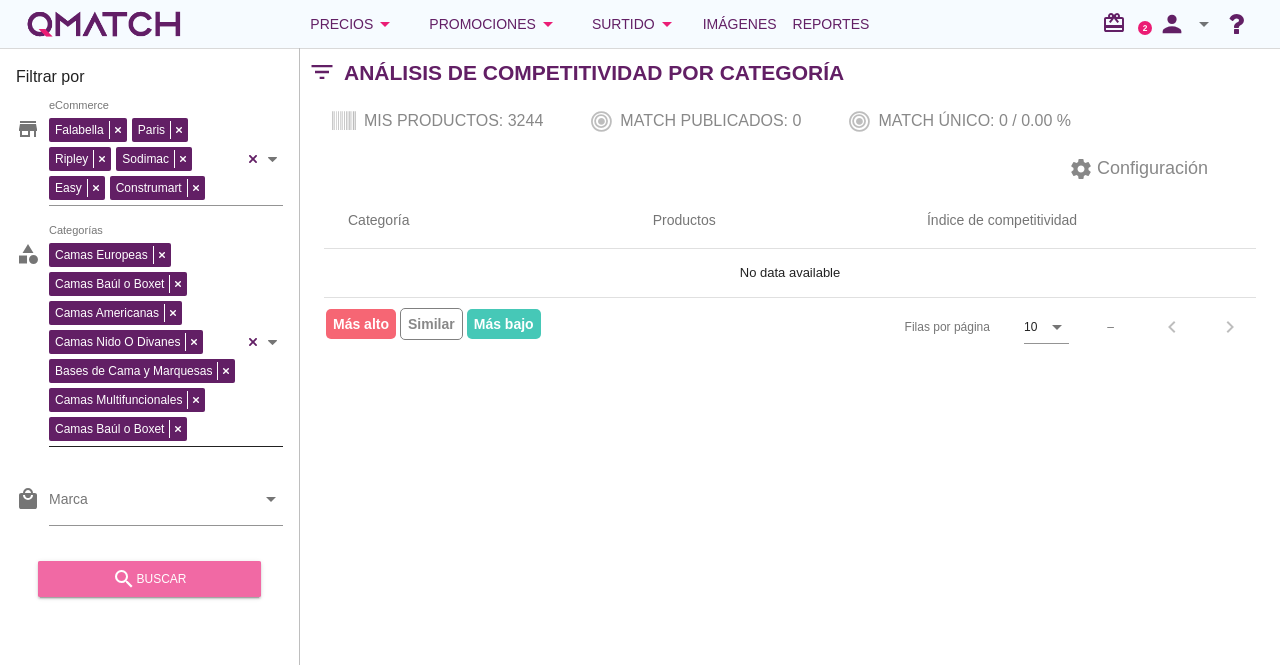 click on "search
buscar" at bounding box center (149, 579) 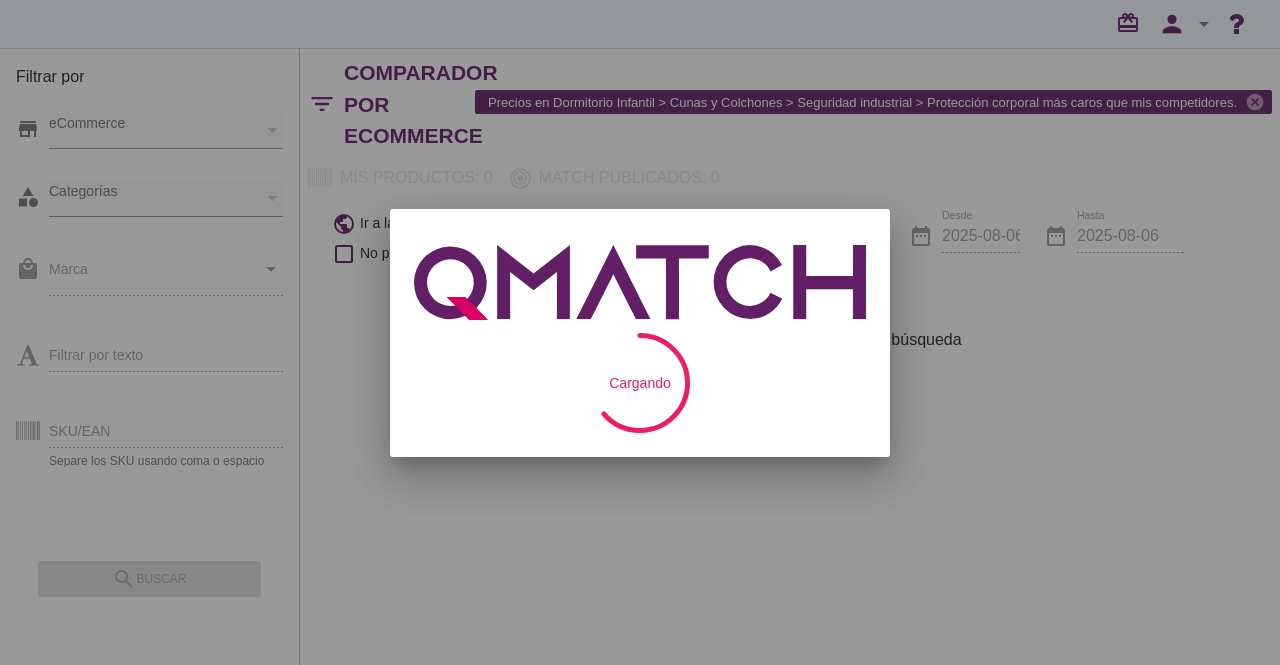 scroll, scrollTop: 0, scrollLeft: 0, axis: both 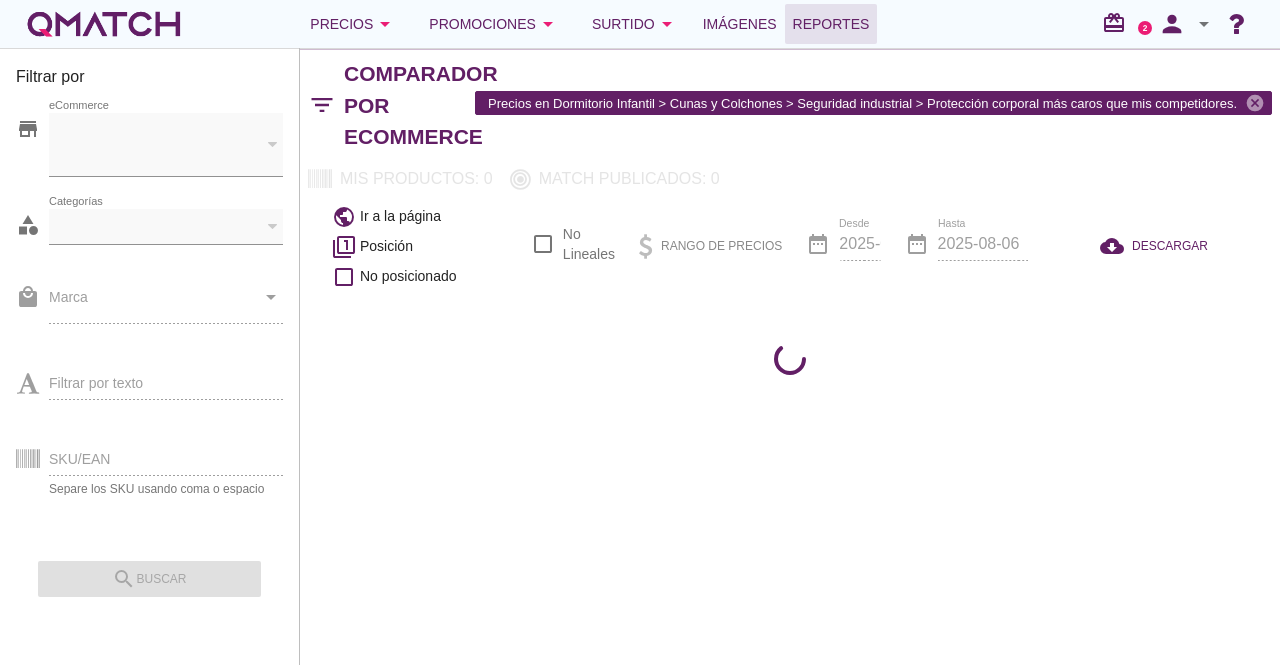 checkbox on "false" 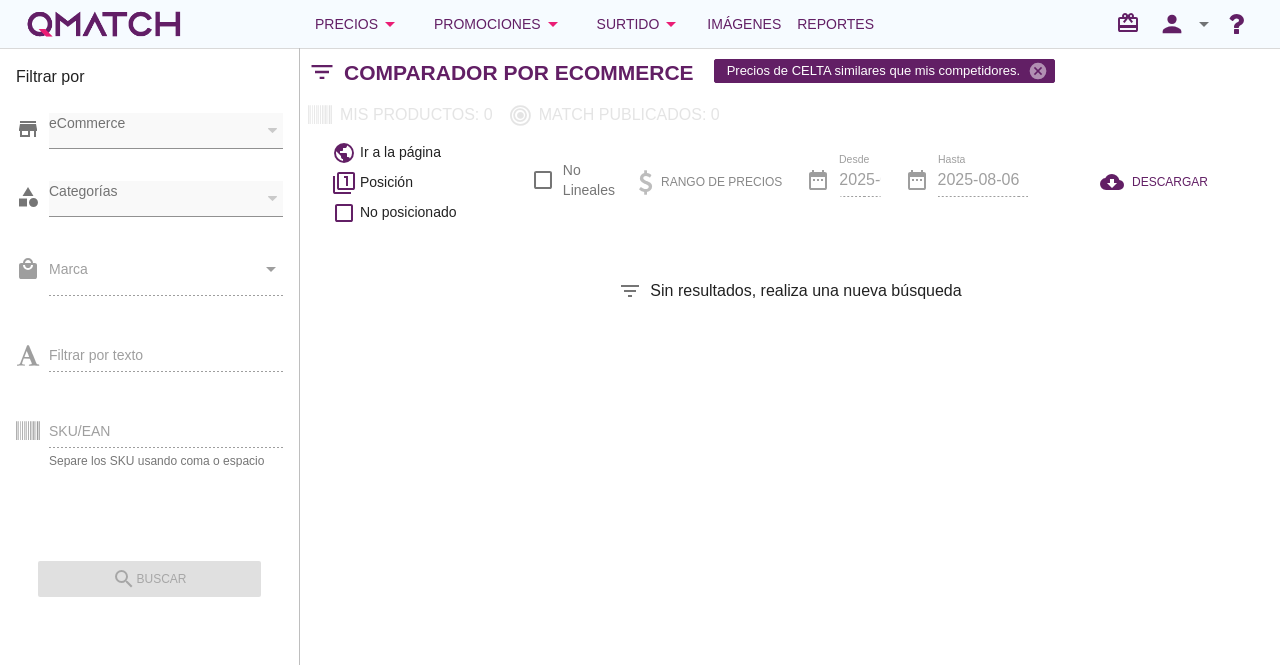 scroll, scrollTop: 0, scrollLeft: 0, axis: both 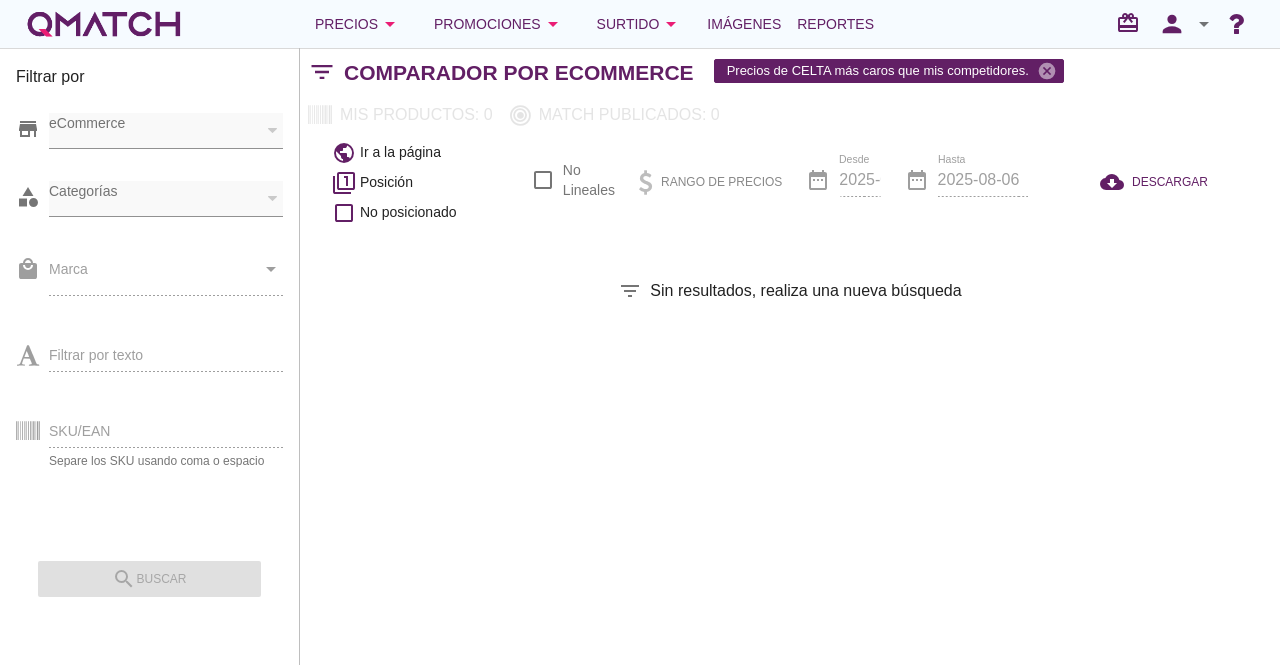 checkbox on "false" 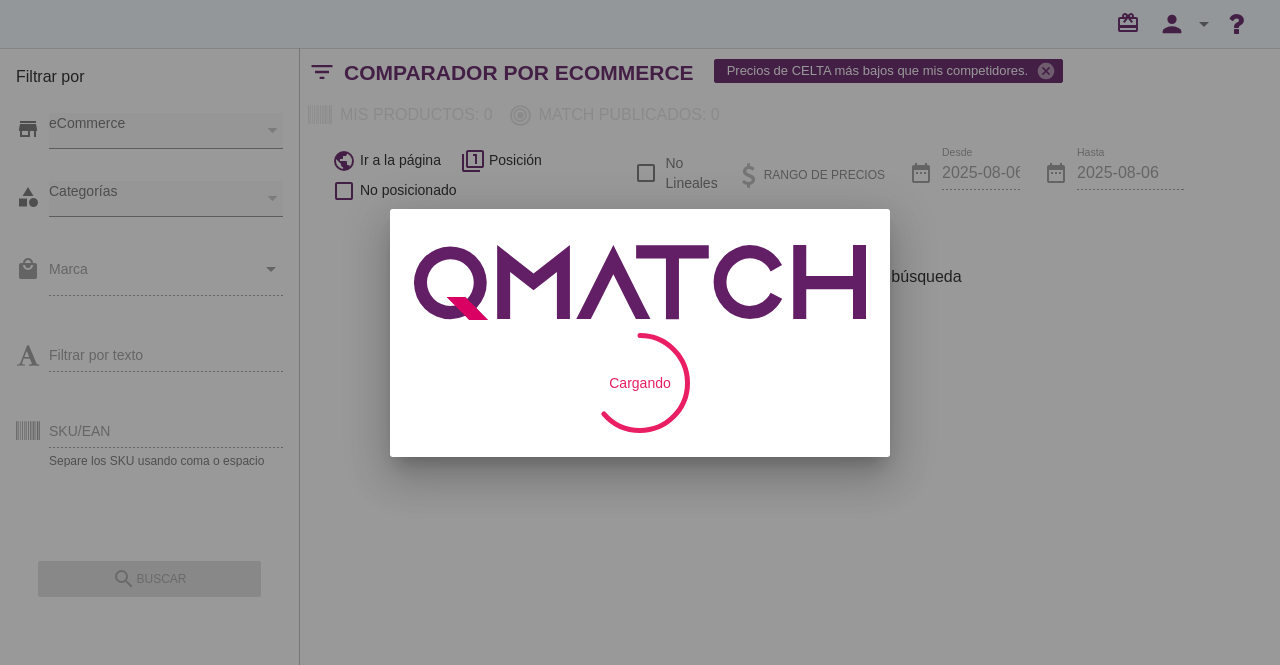 scroll, scrollTop: 0, scrollLeft: 0, axis: both 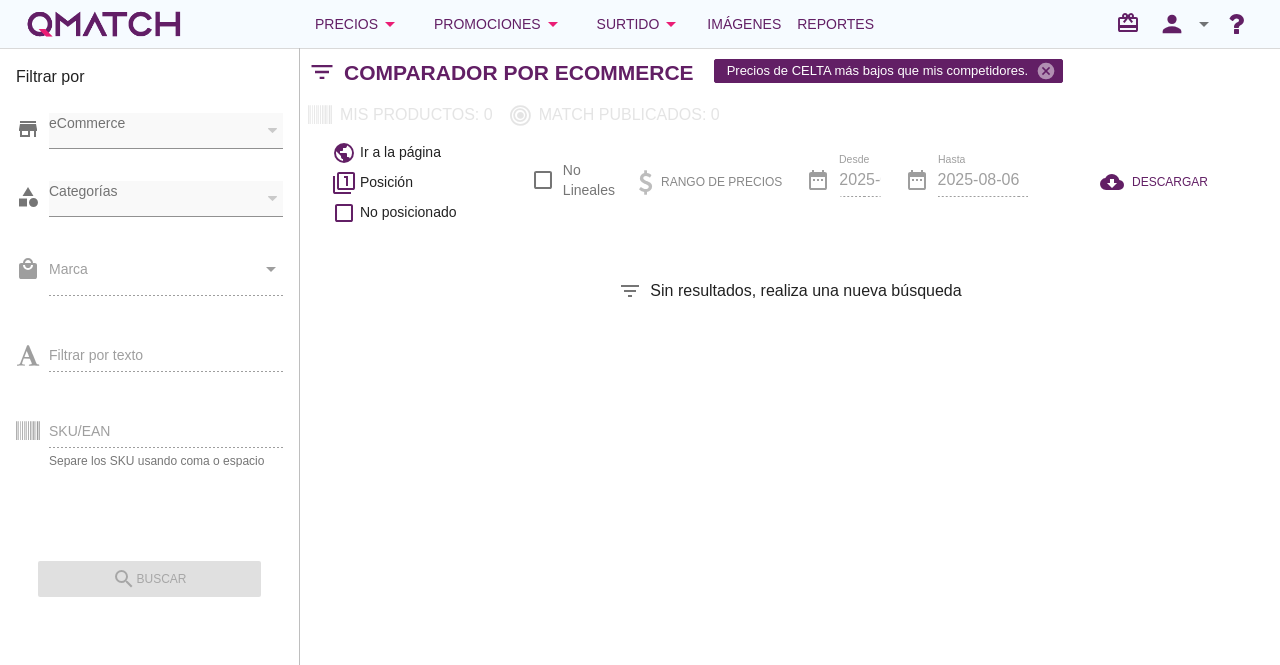 checkbox on "false" 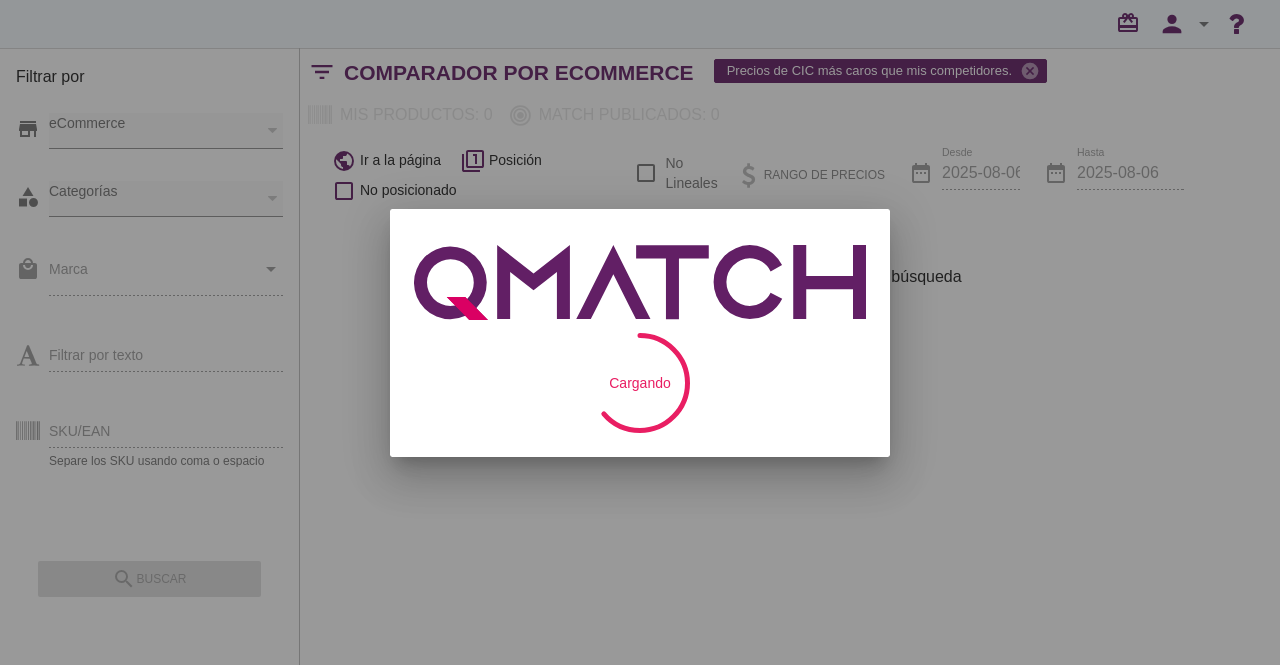 scroll, scrollTop: 0, scrollLeft: 0, axis: both 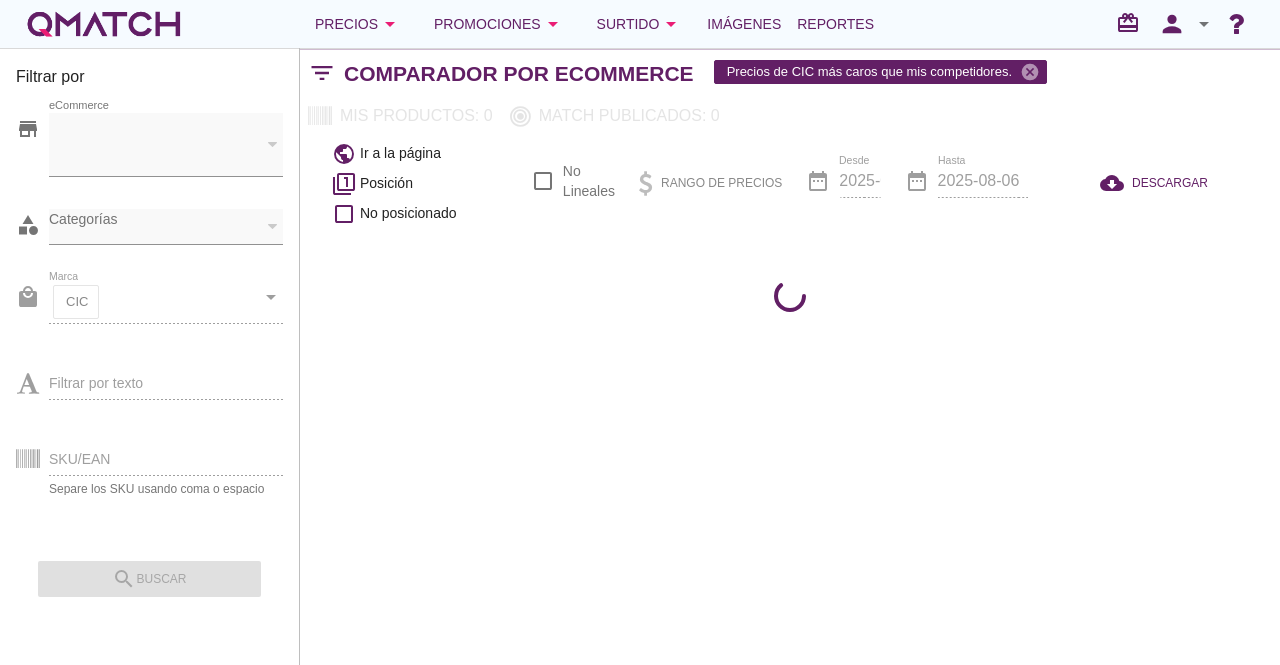 checkbox on "false" 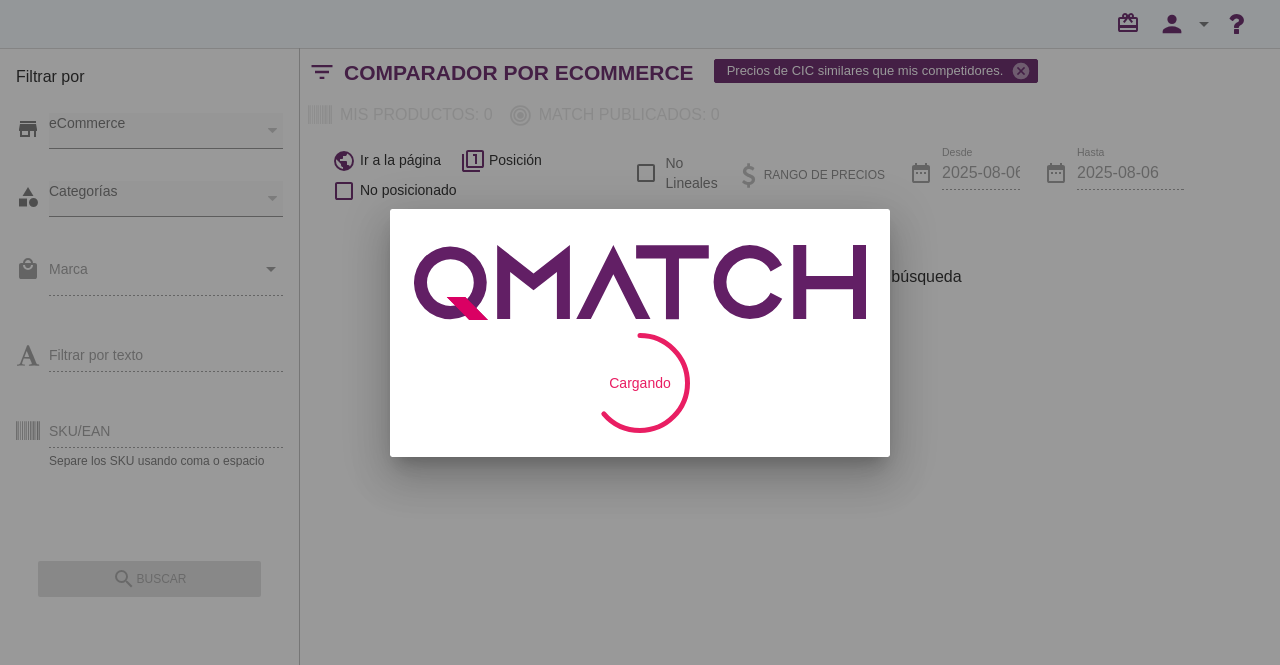scroll, scrollTop: 0, scrollLeft: 0, axis: both 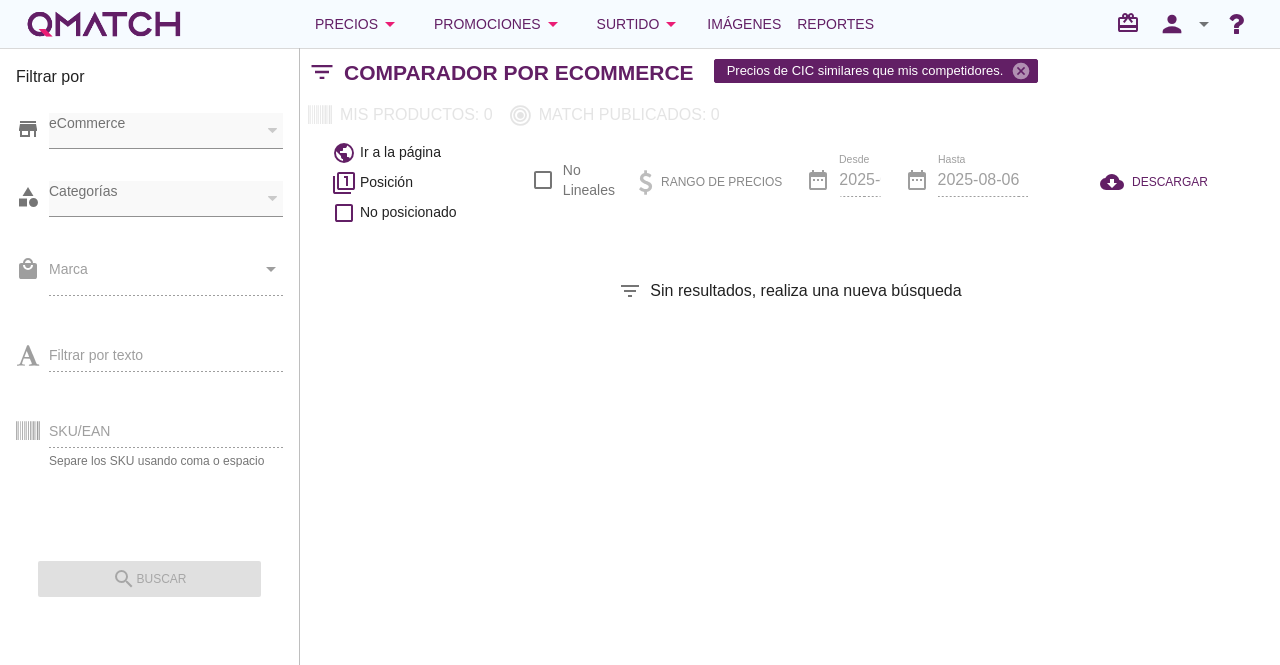 checkbox on "false" 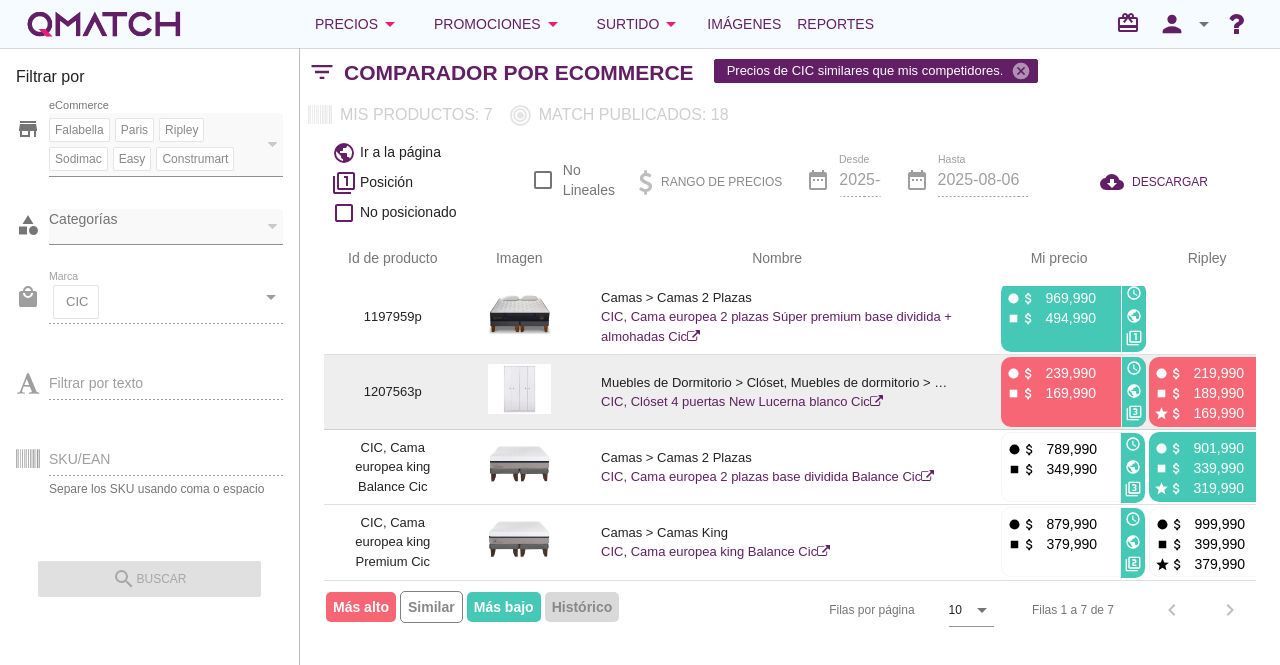 scroll, scrollTop: 244, scrollLeft: 0, axis: vertical 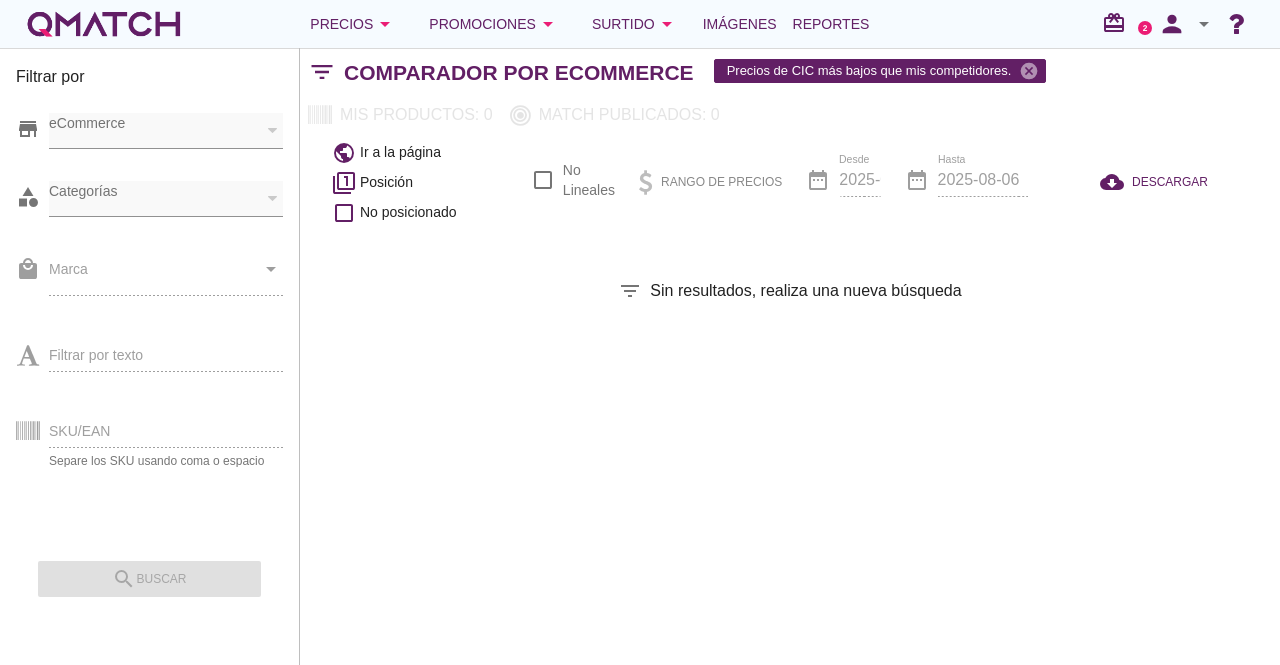 checkbox on "false" 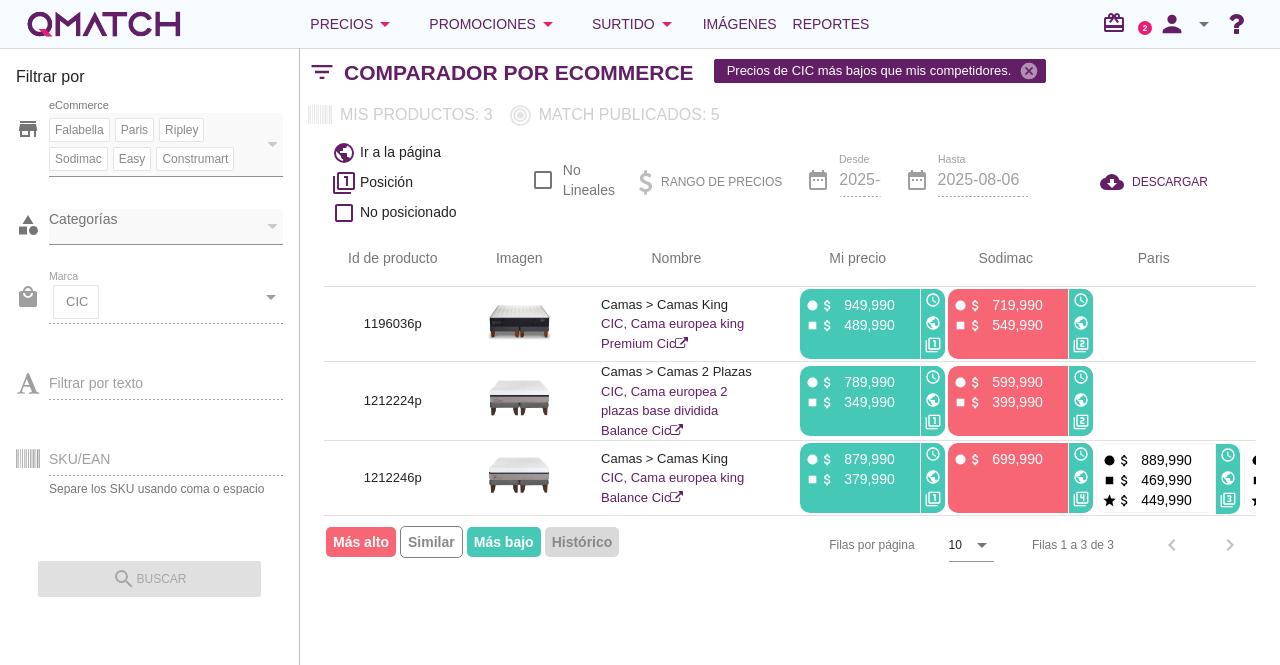 scroll, scrollTop: 0, scrollLeft: 0, axis: both 